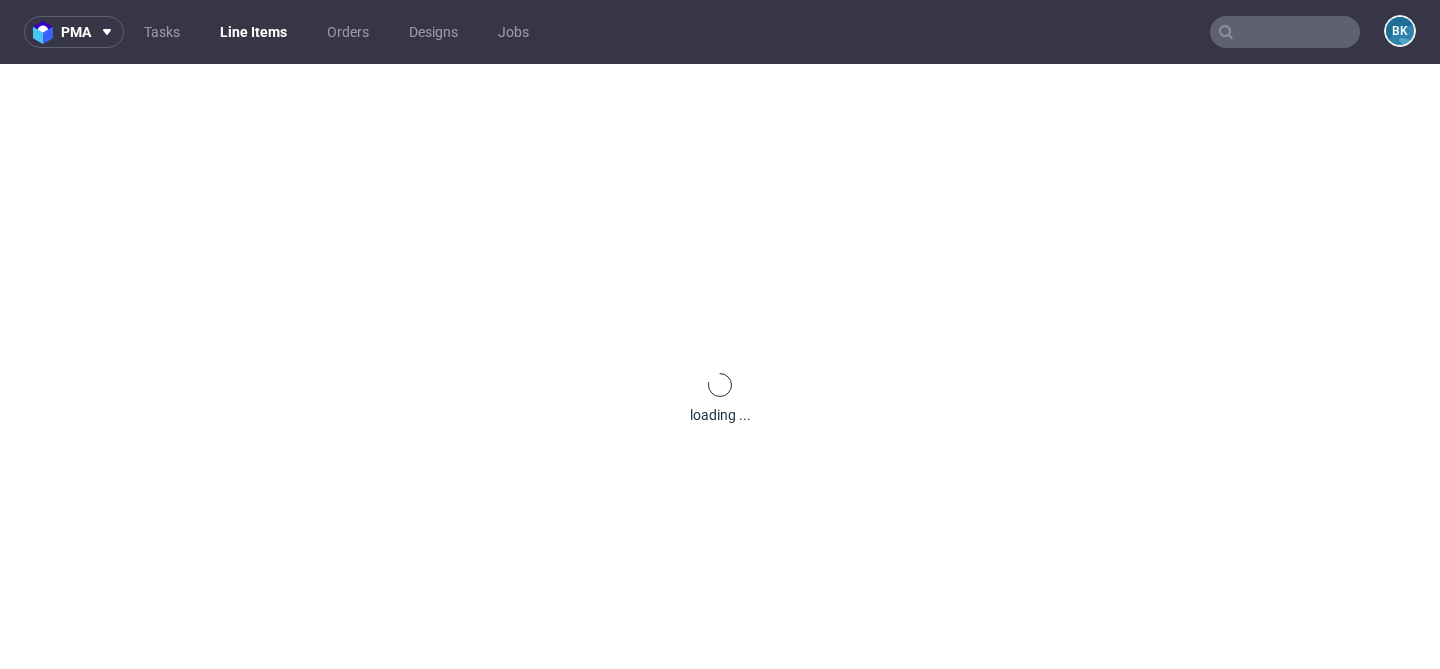 scroll, scrollTop: 0, scrollLeft: 0, axis: both 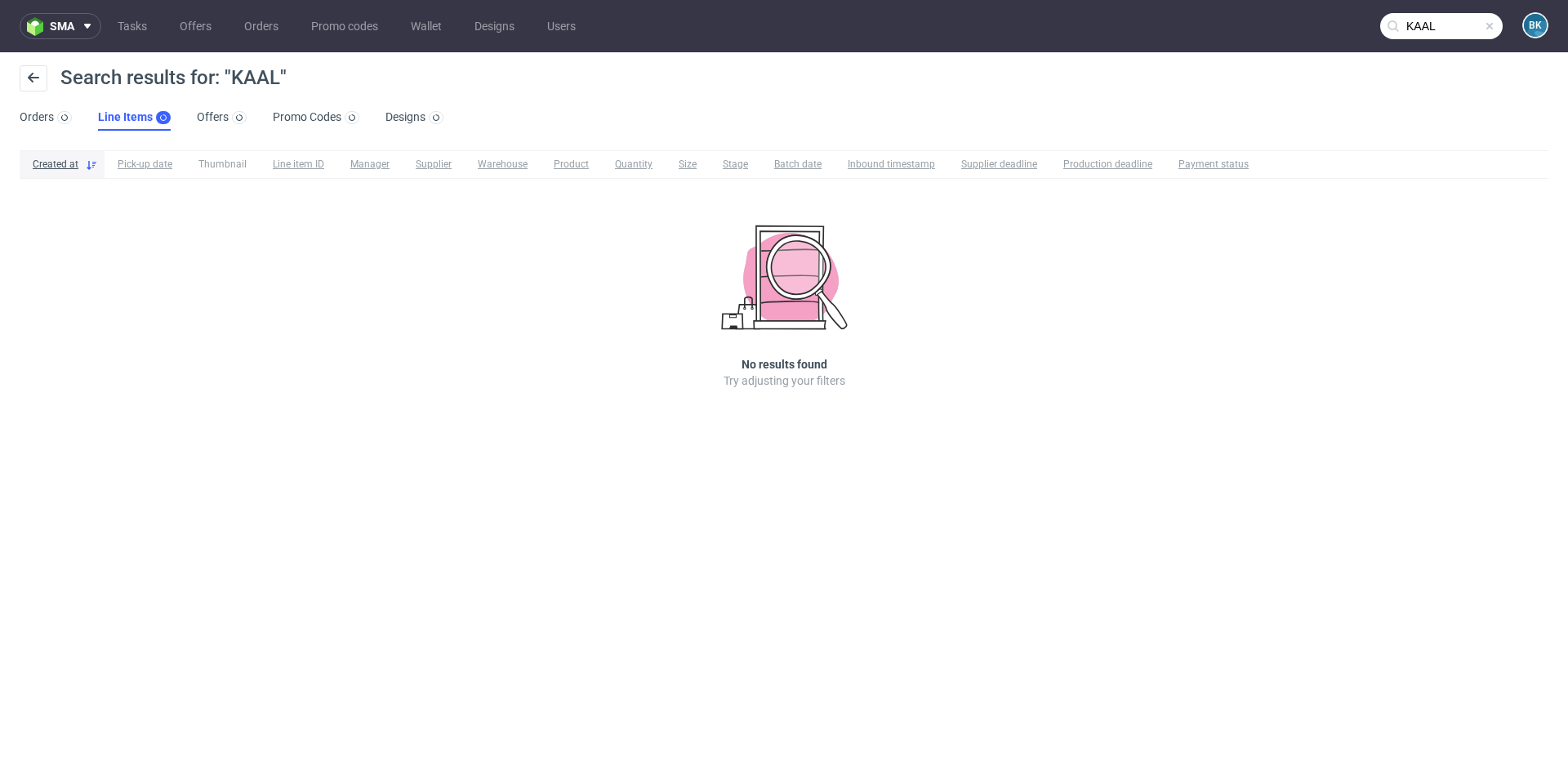 click at bounding box center (1490, 26) 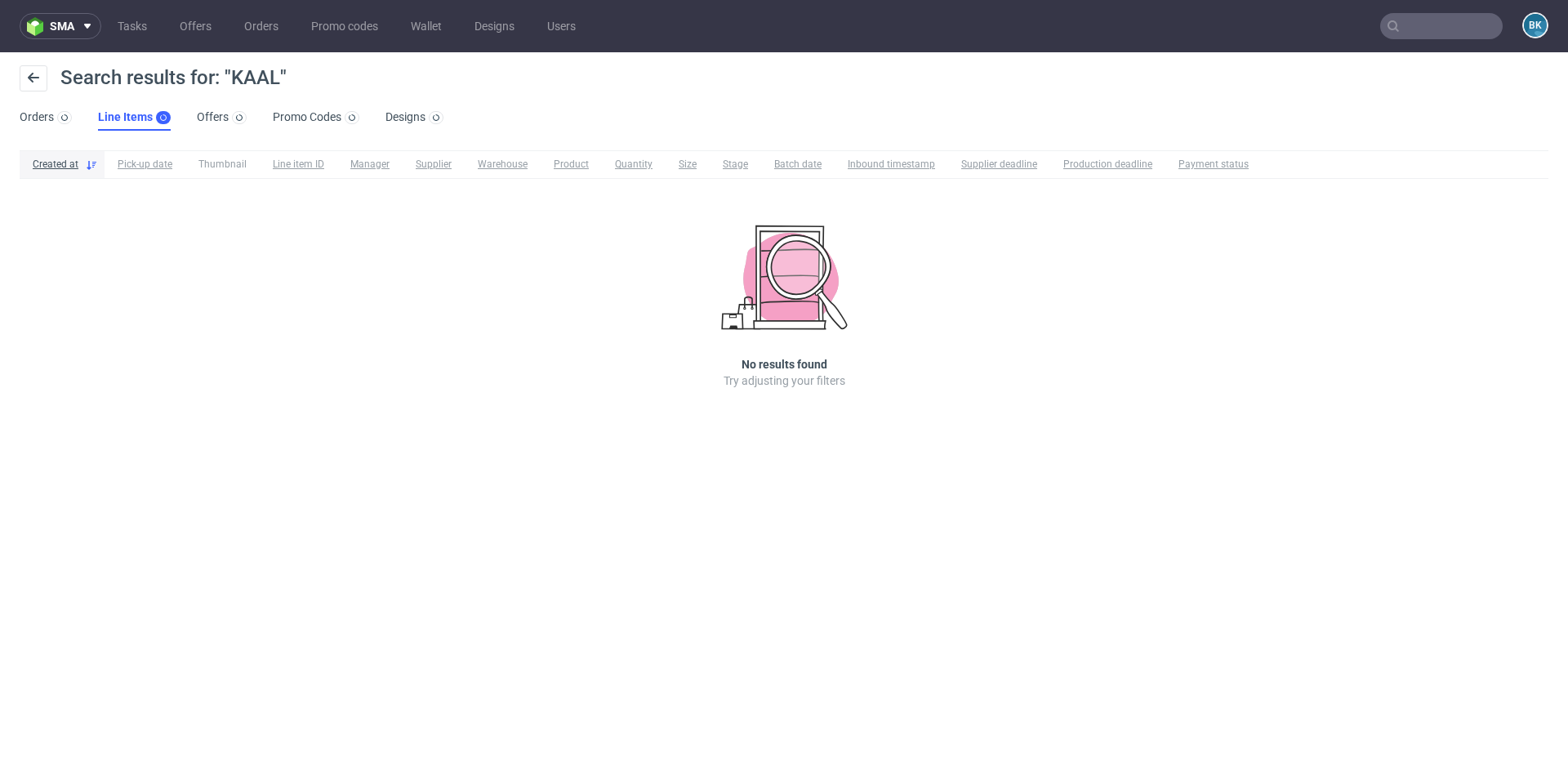 click at bounding box center [1441, 26] 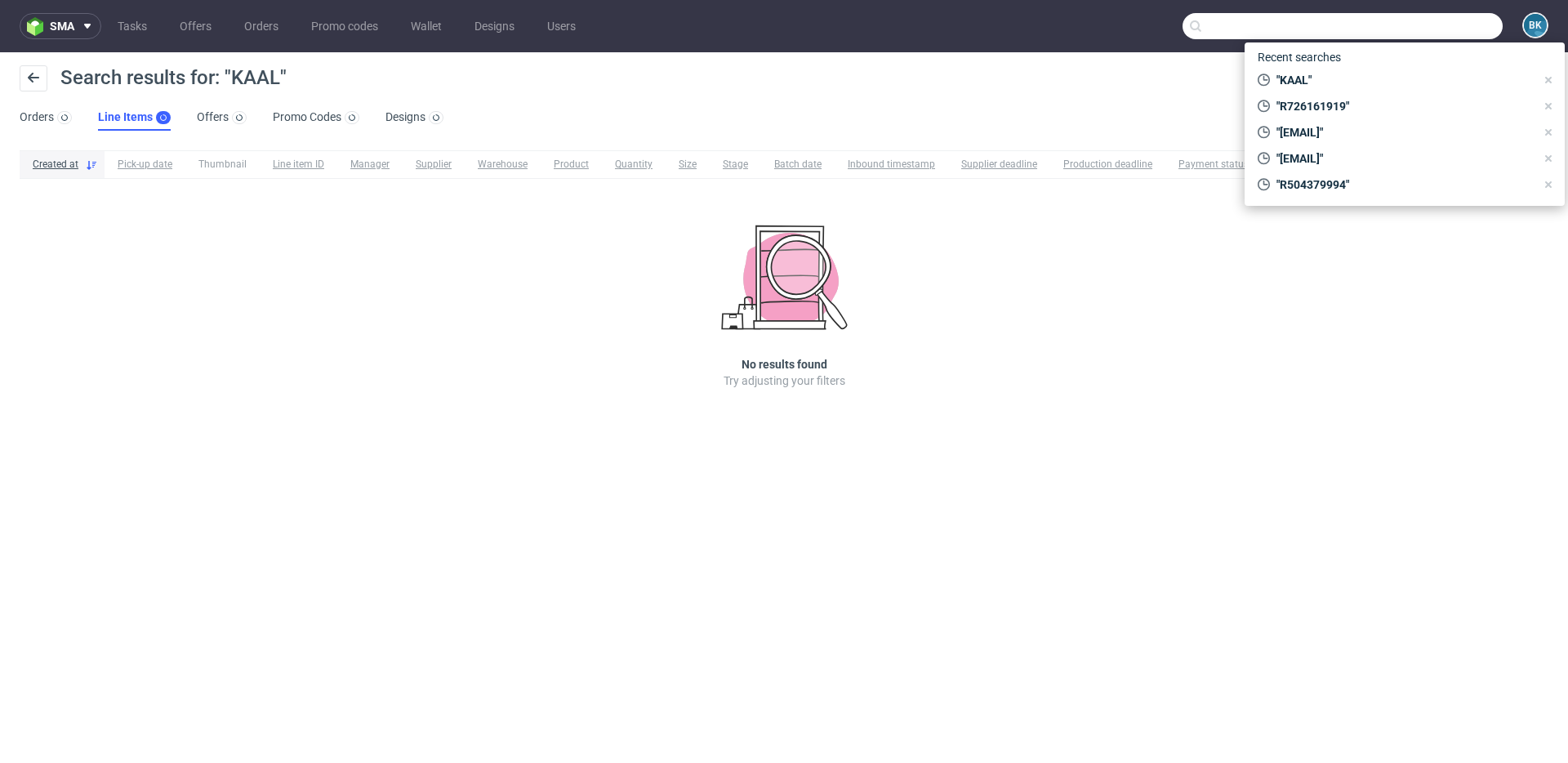 paste on "R675712385" 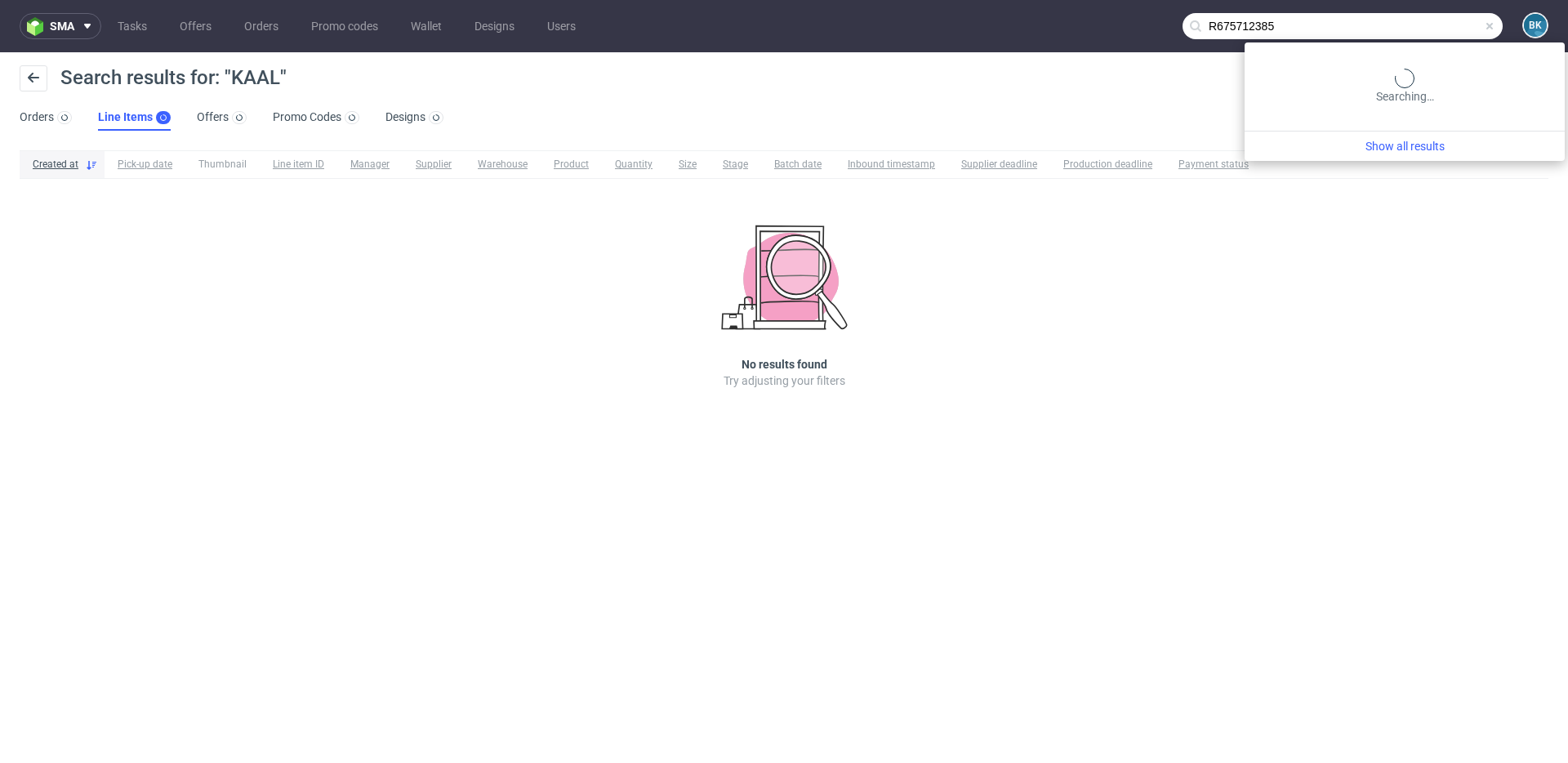 type on "R675712385" 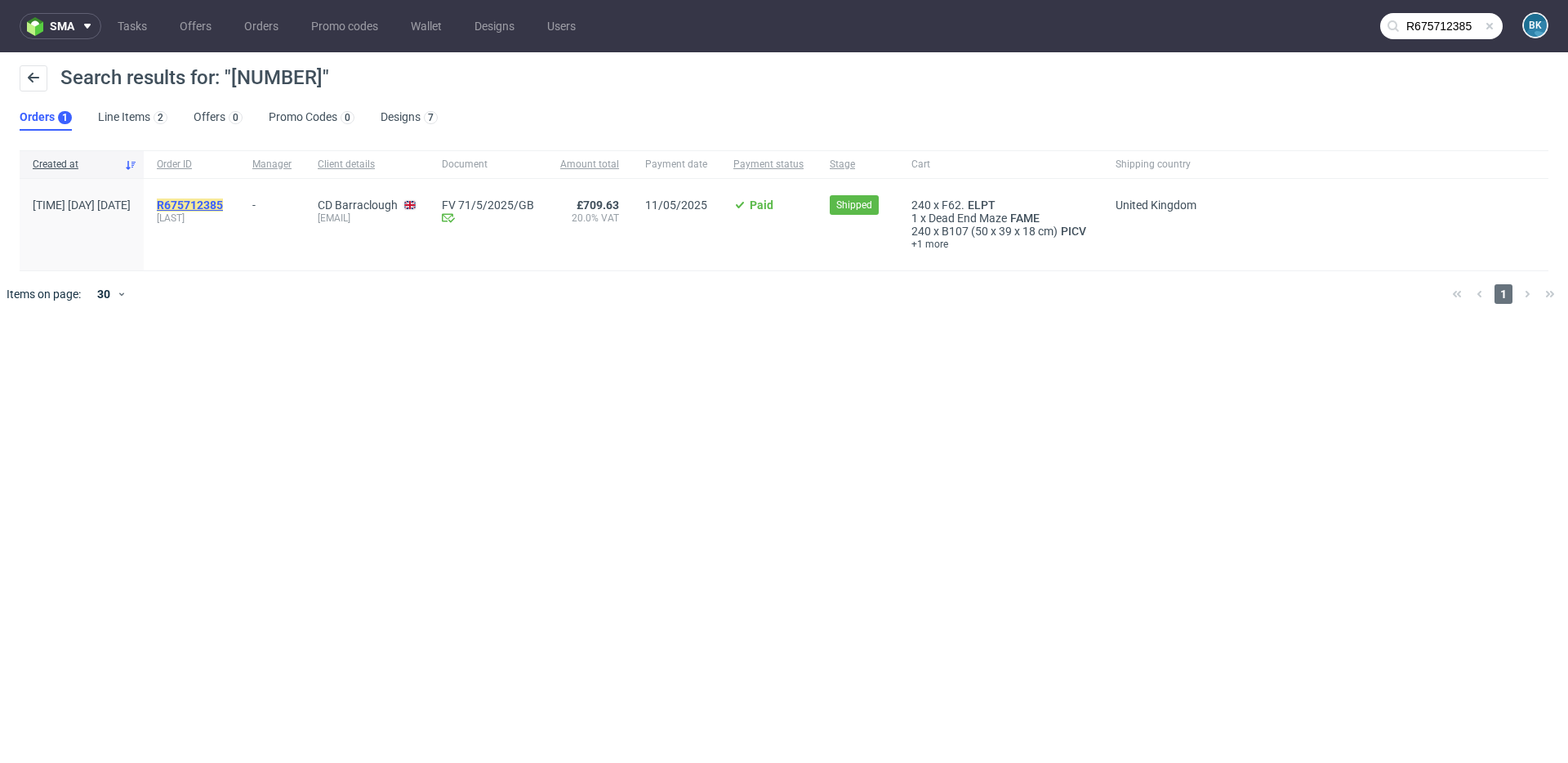 click on "R675712385" 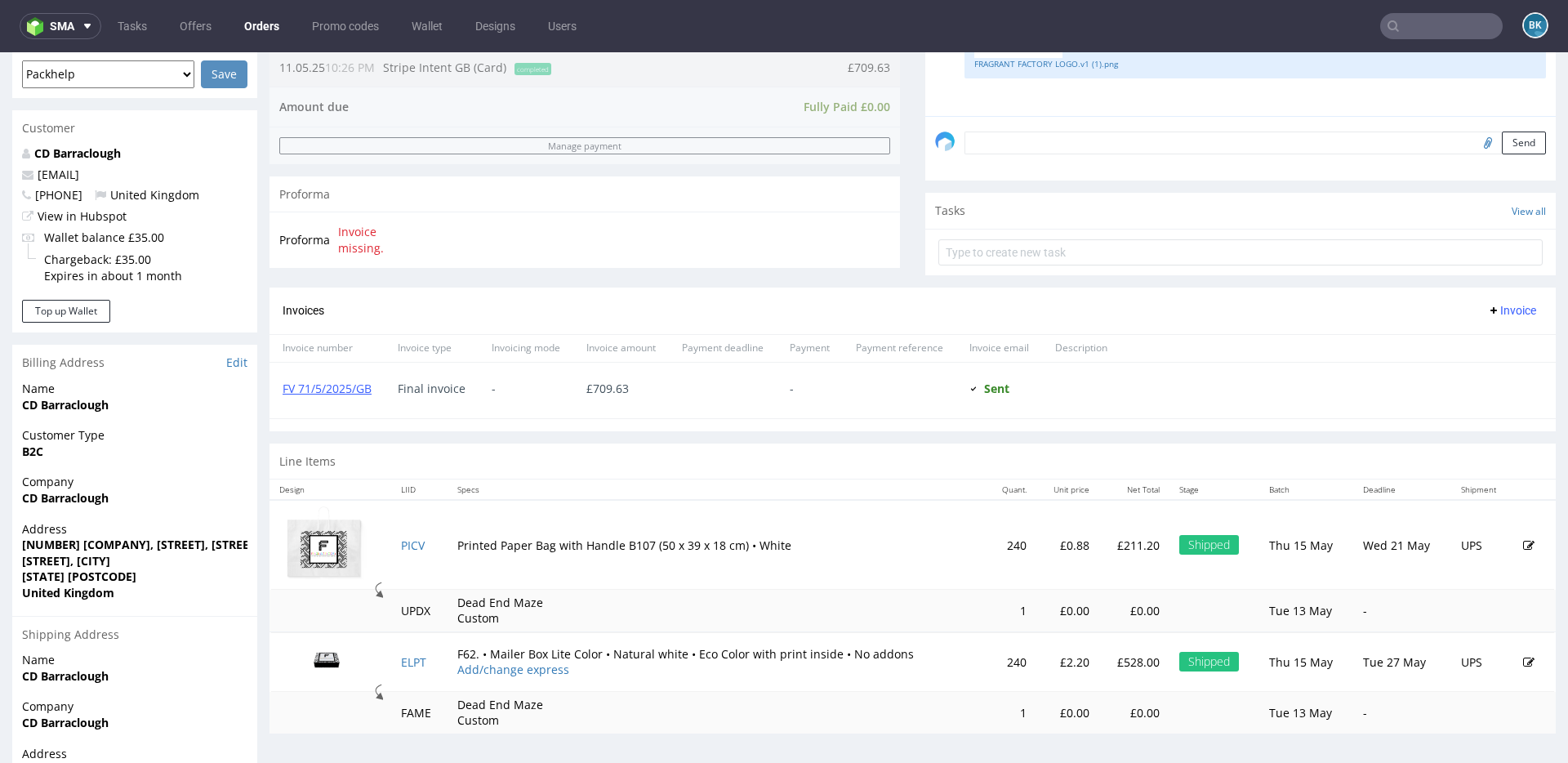 scroll, scrollTop: 573, scrollLeft: 0, axis: vertical 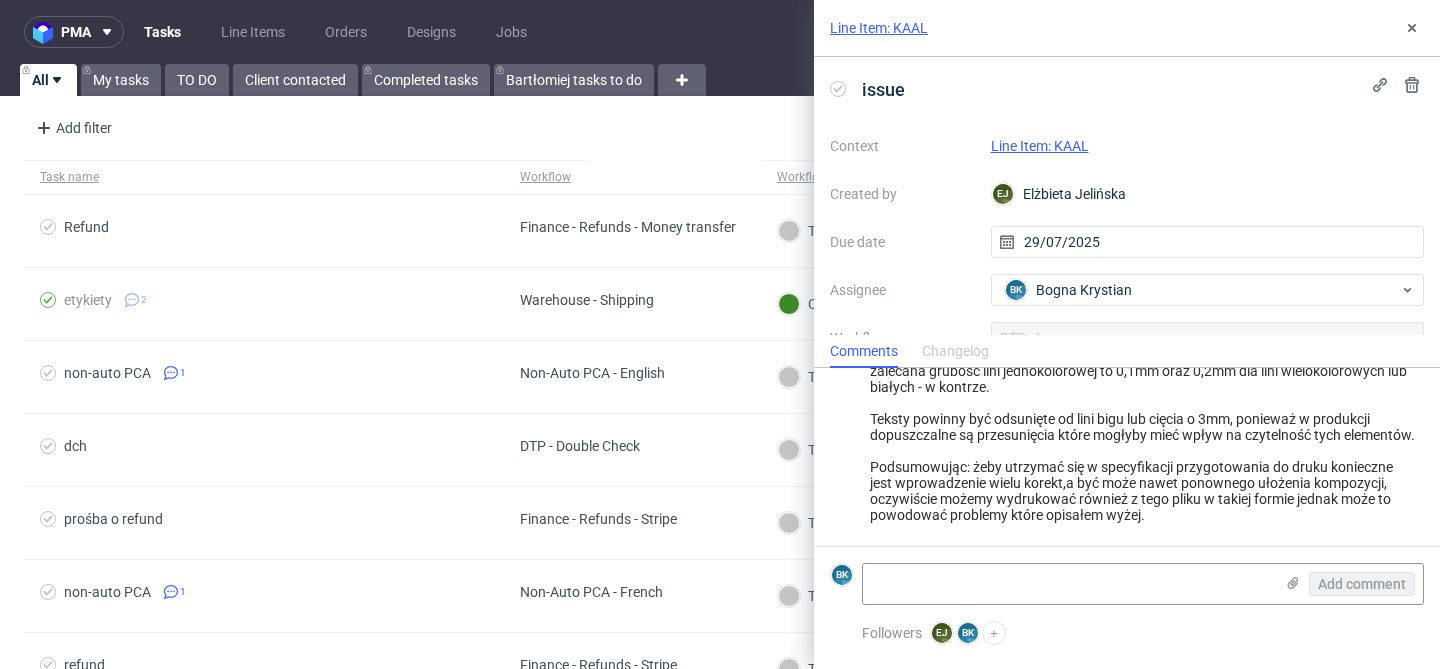 click on "Line Item: KAAL" at bounding box center [1040, 146] 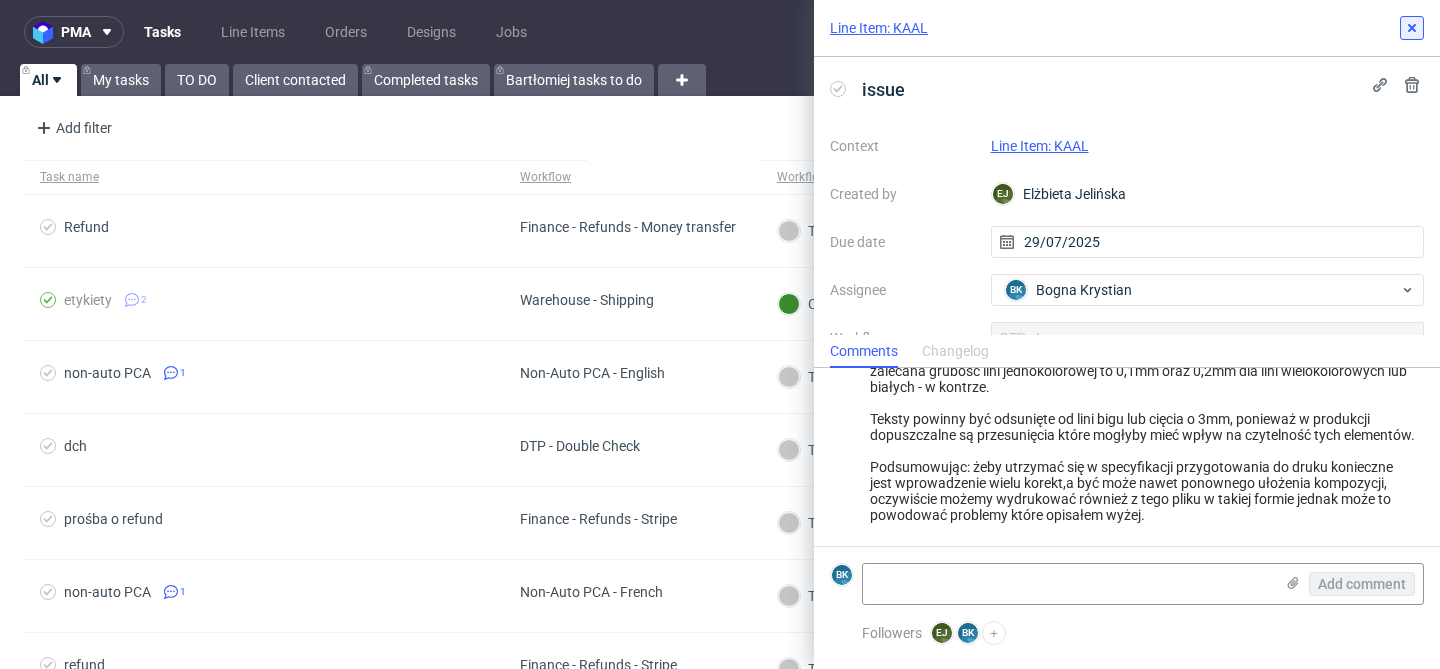 click 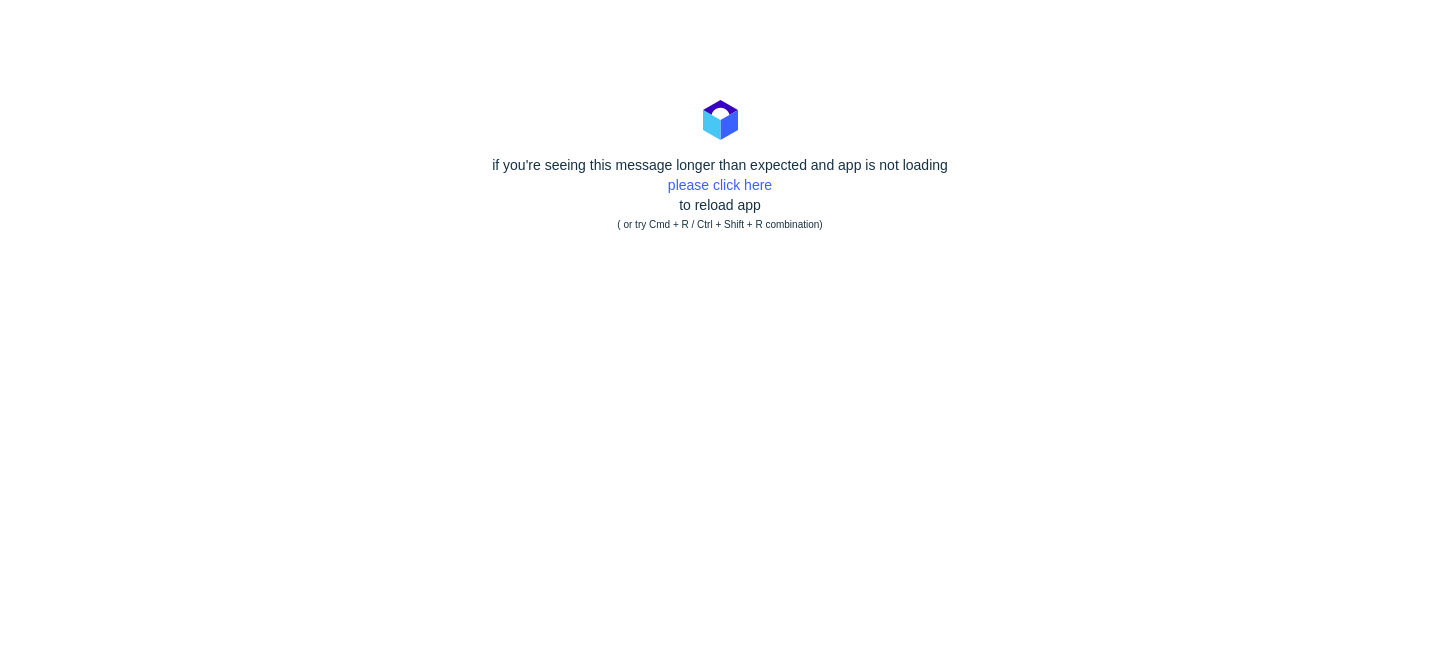 scroll, scrollTop: 0, scrollLeft: 0, axis: both 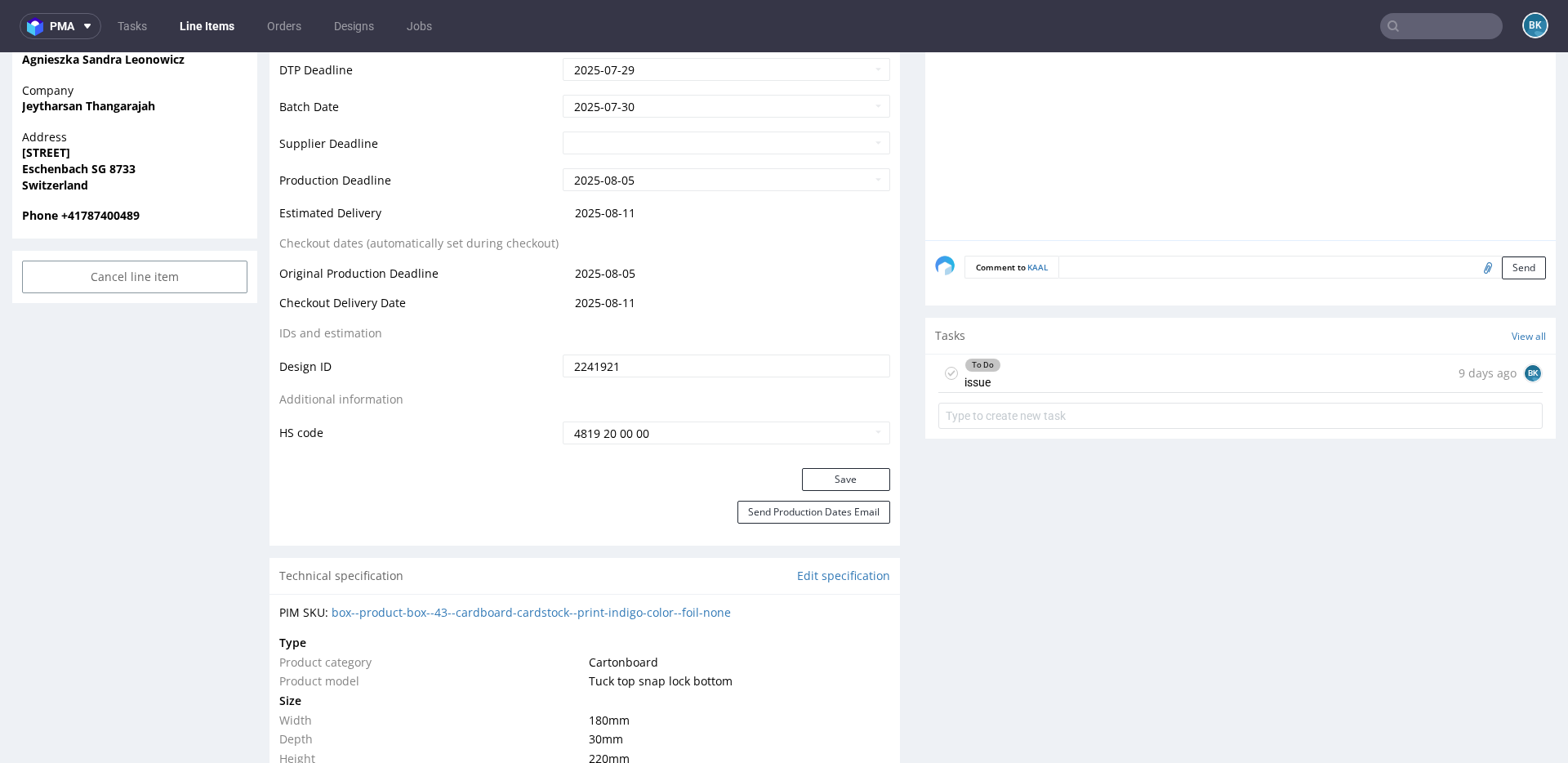 click on "To Do issue 9 days ago BK" at bounding box center (1241, 373) 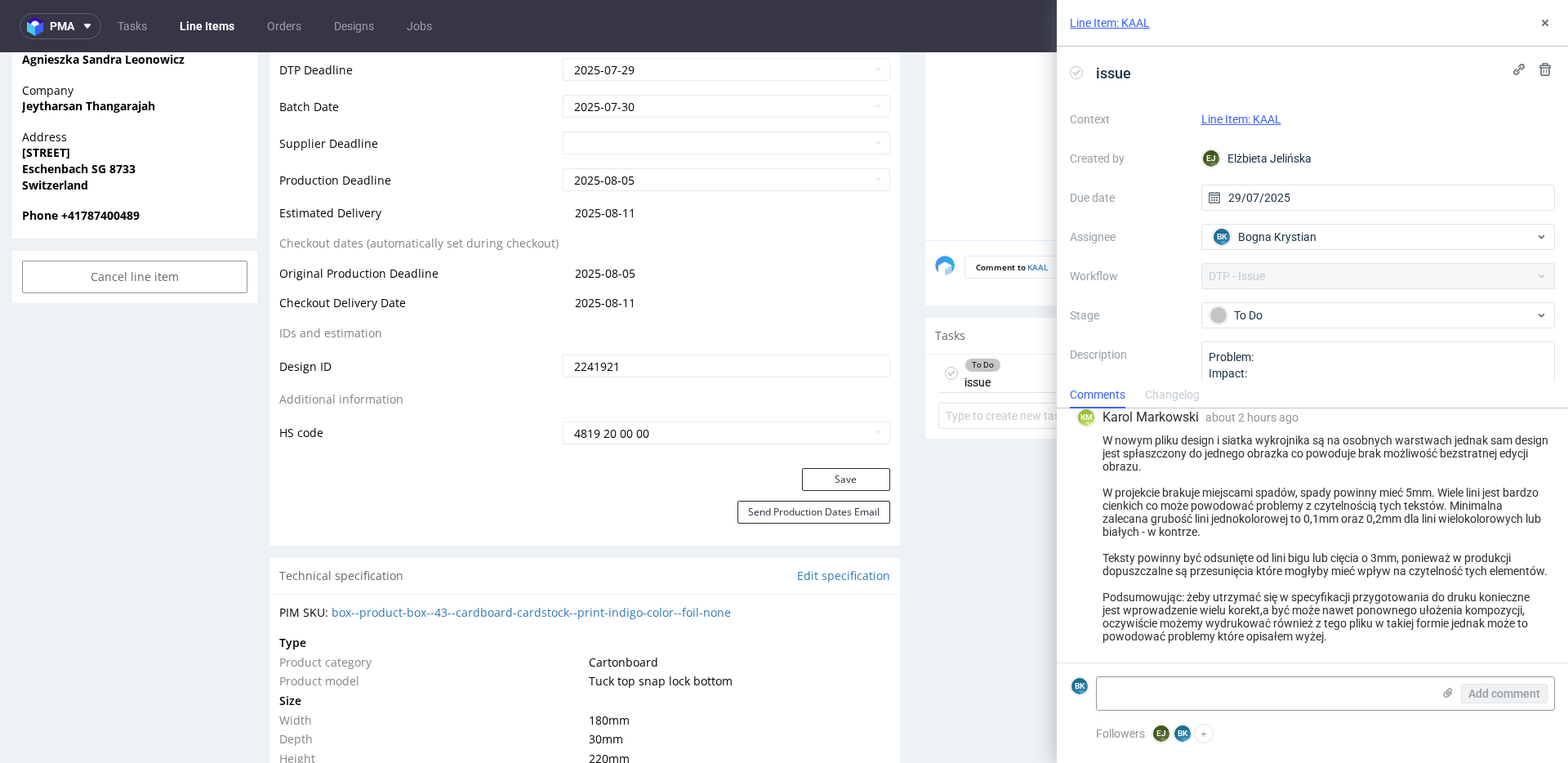 scroll, scrollTop: 415, scrollLeft: 0, axis: vertical 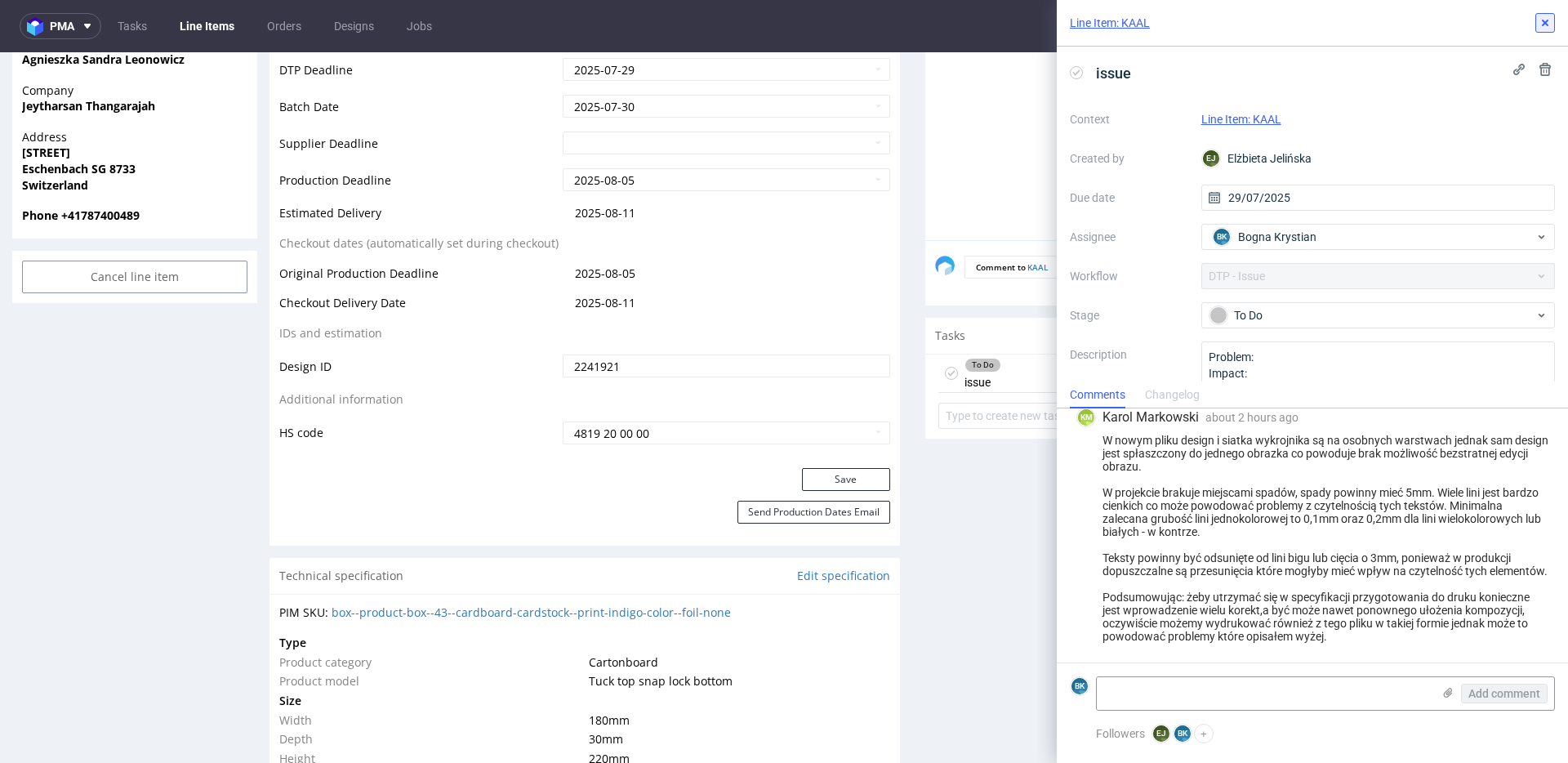 click 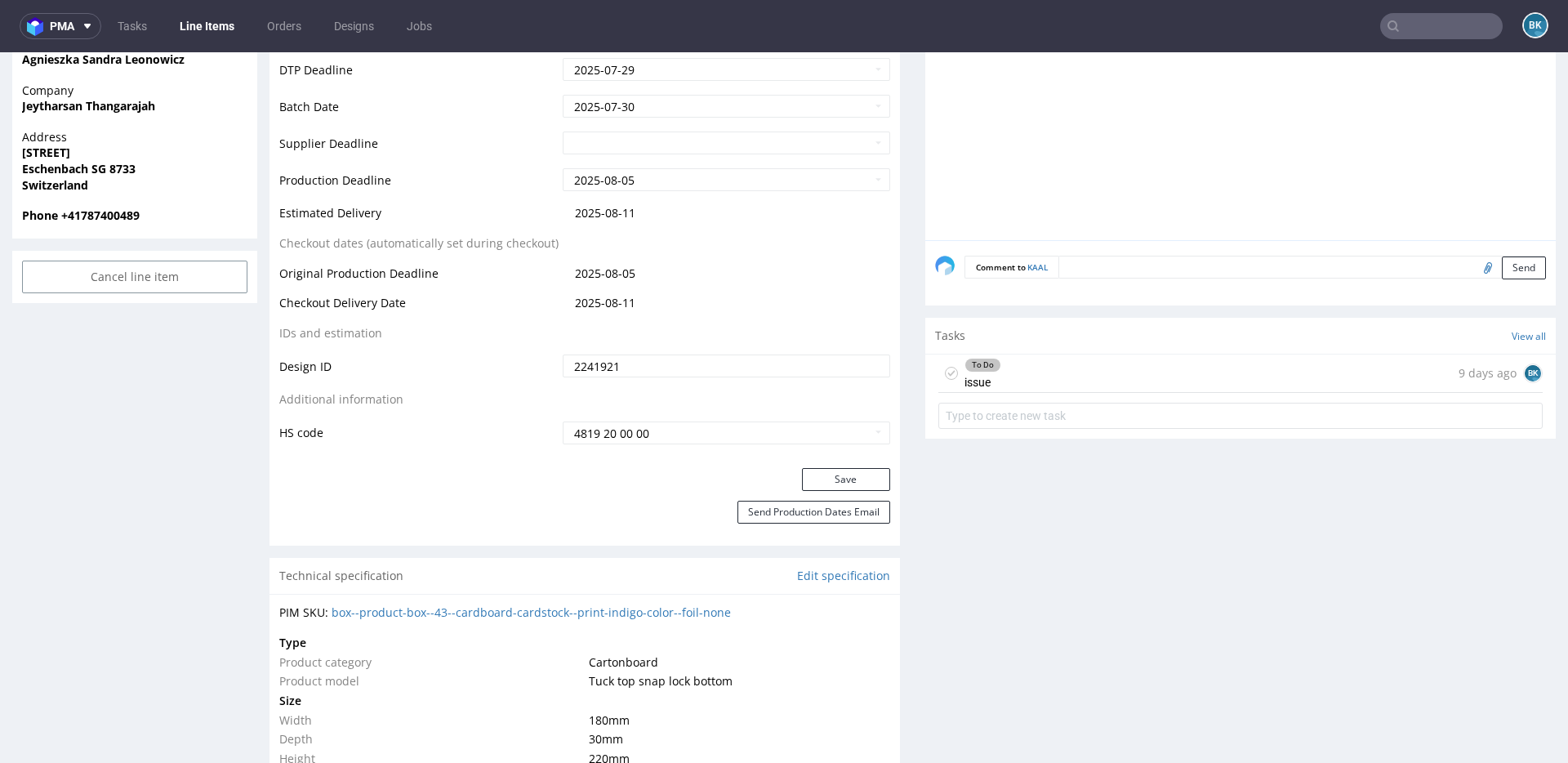 click on "To Do issue 9 days ago BK" at bounding box center (1241, 373) 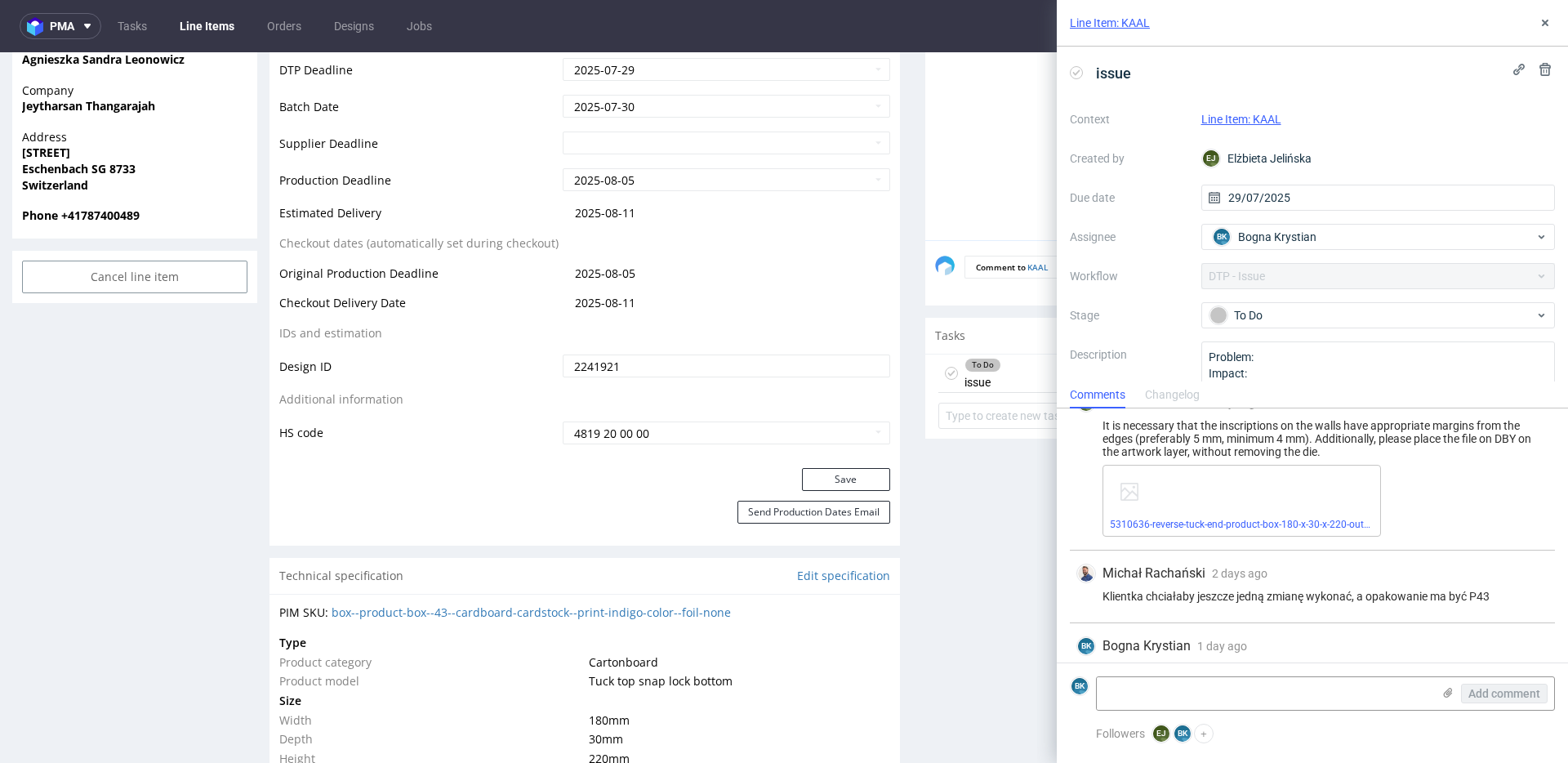 scroll, scrollTop: 0, scrollLeft: 0, axis: both 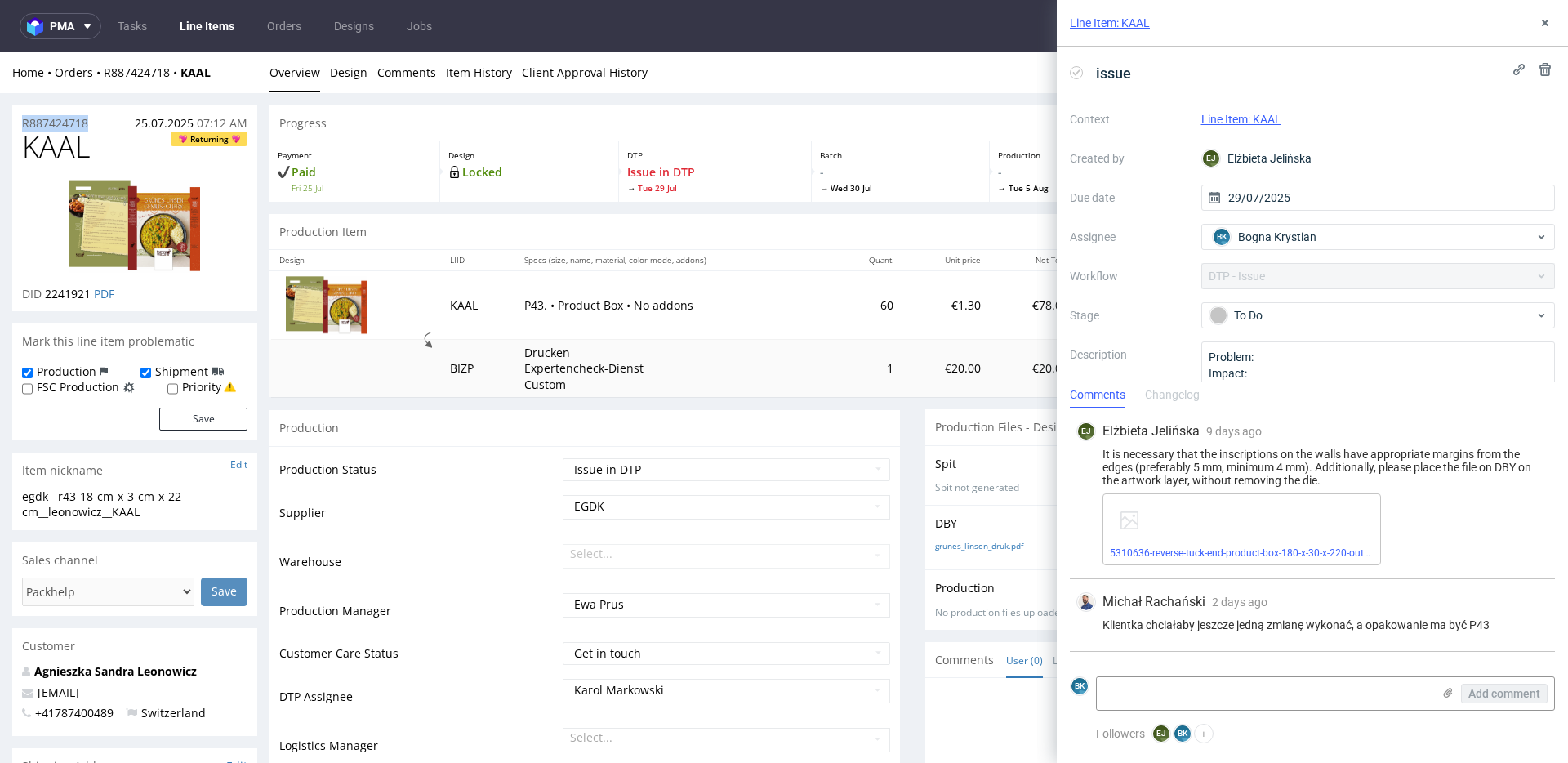 drag, startPoint x: 96, startPoint y: 123, endPoint x: 0, endPoint y: 122, distance: 96.005208 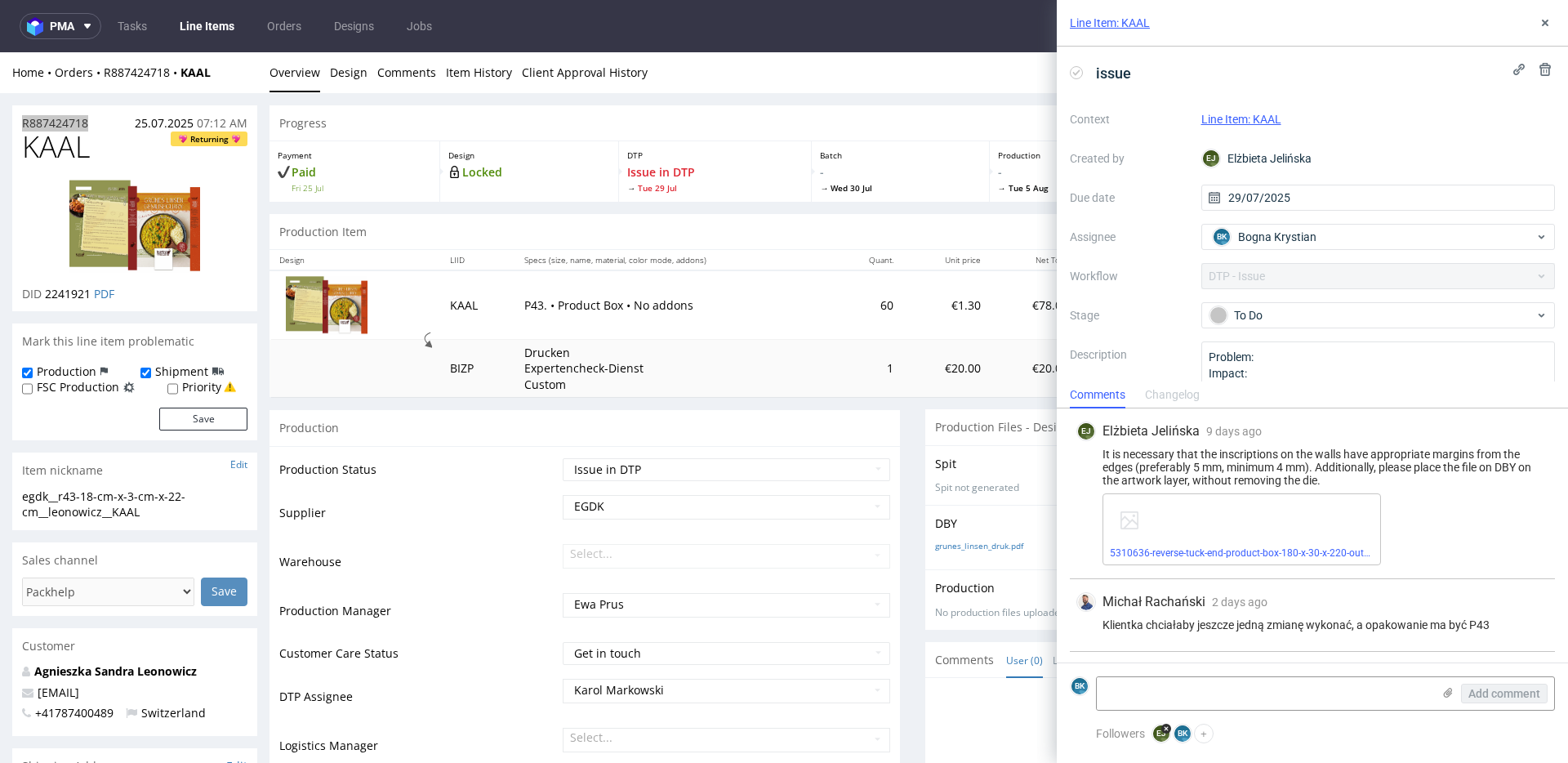 scroll, scrollTop: 415, scrollLeft: 0, axis: vertical 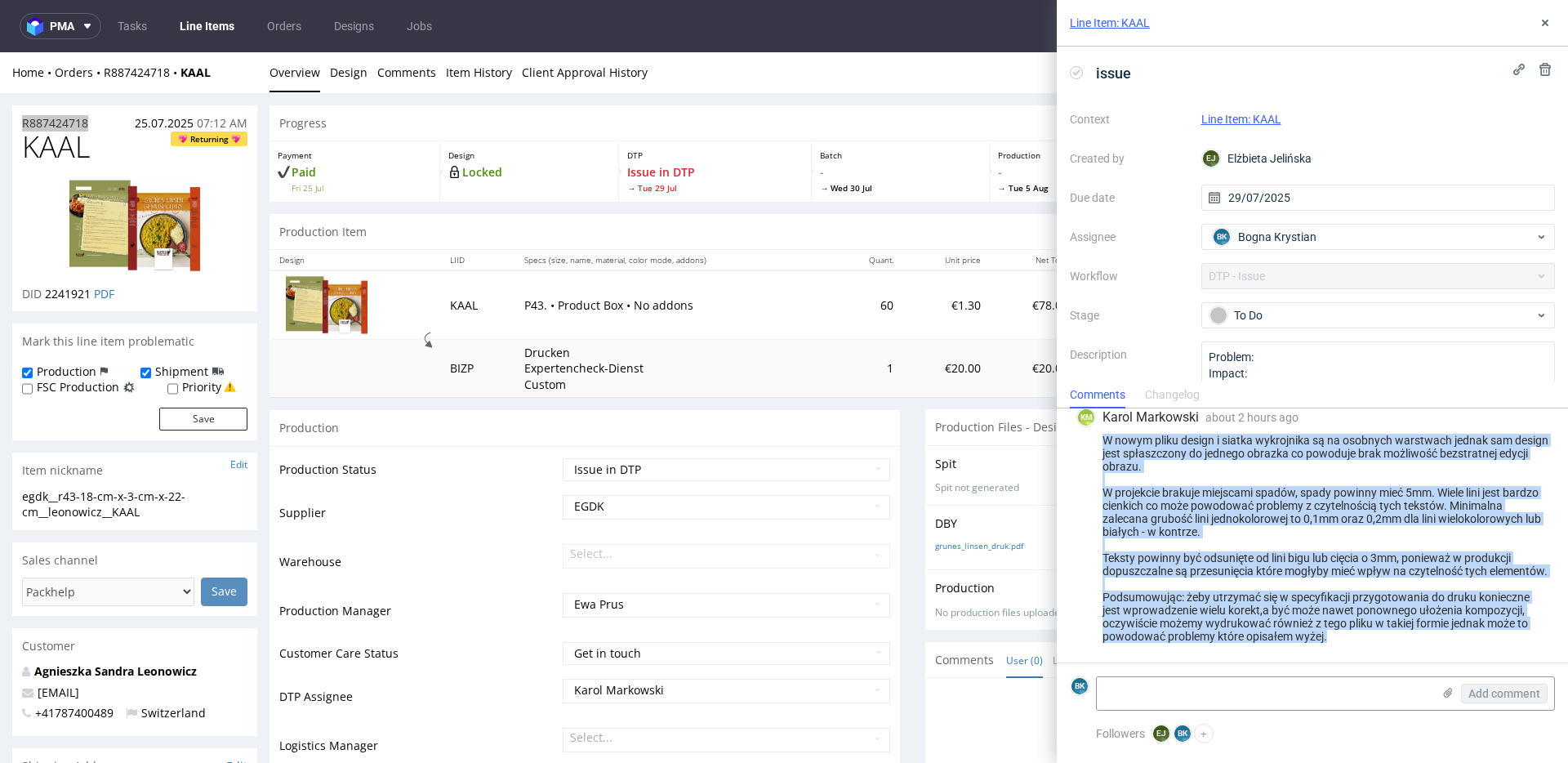 drag, startPoint x: 1103, startPoint y: 427, endPoint x: 1368, endPoint y: 636, distance: 337.49963 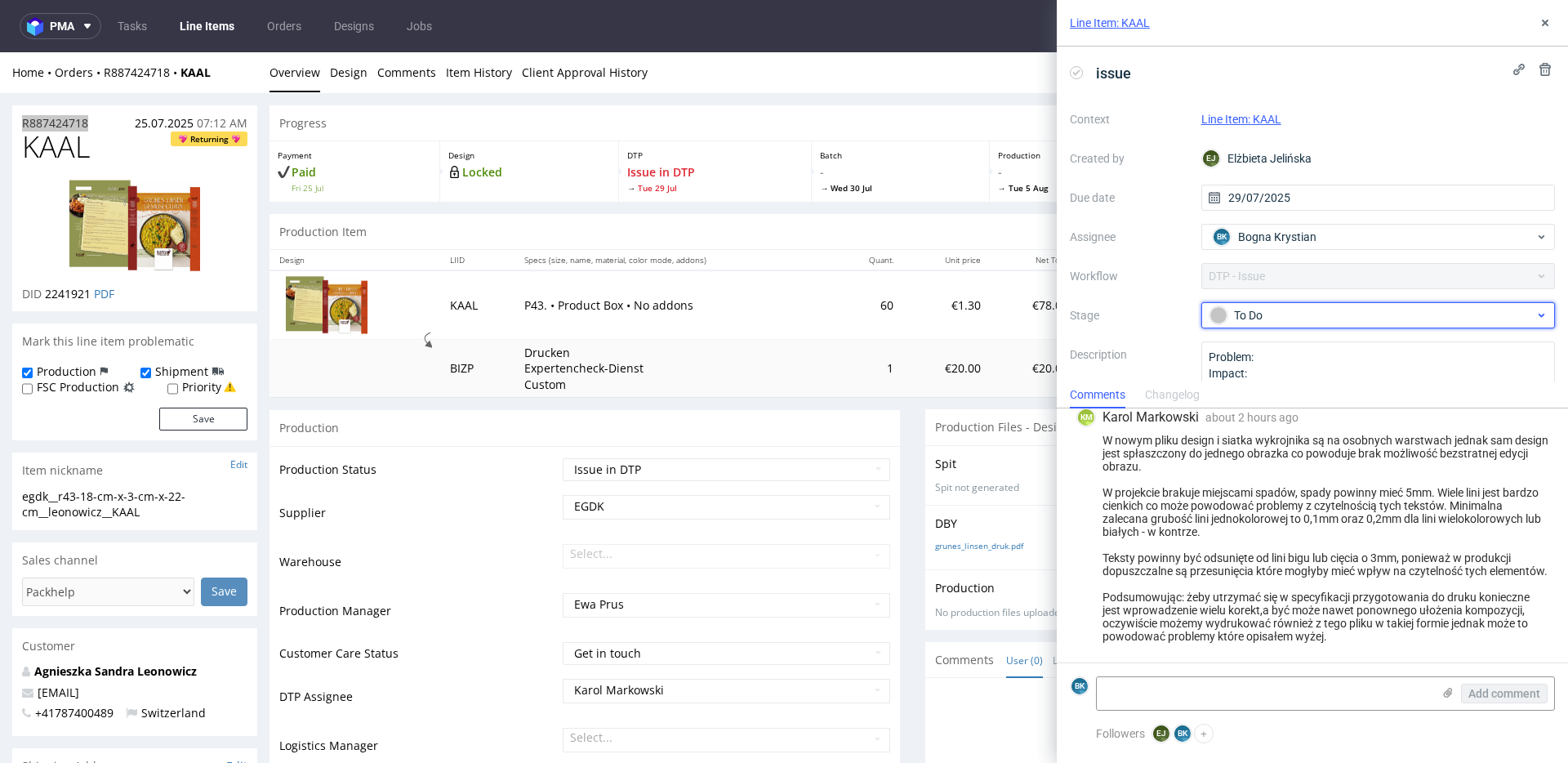 click on "To Do" at bounding box center [1372, 315] 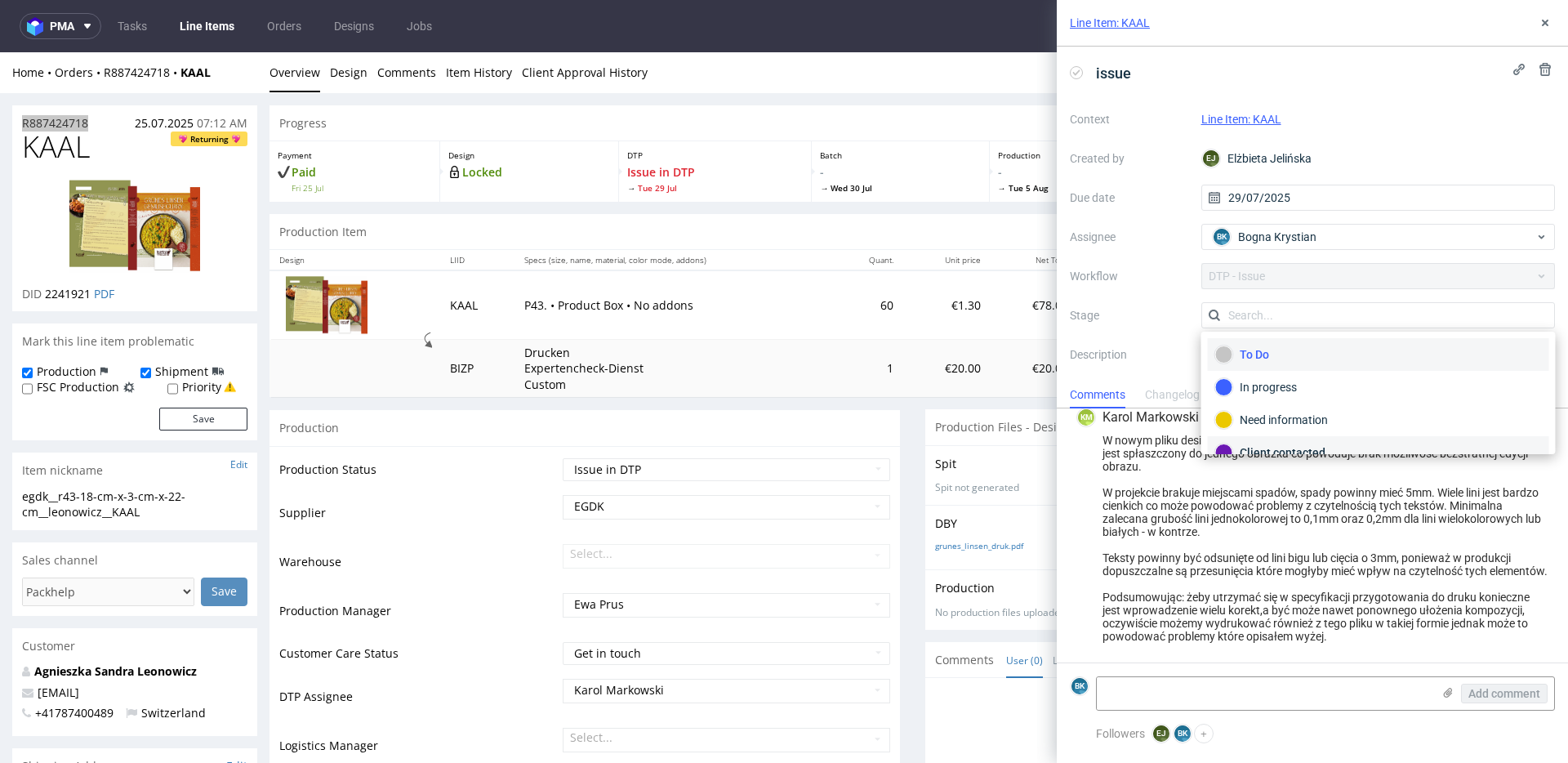 click on "Client contacted" at bounding box center [1379, 453] 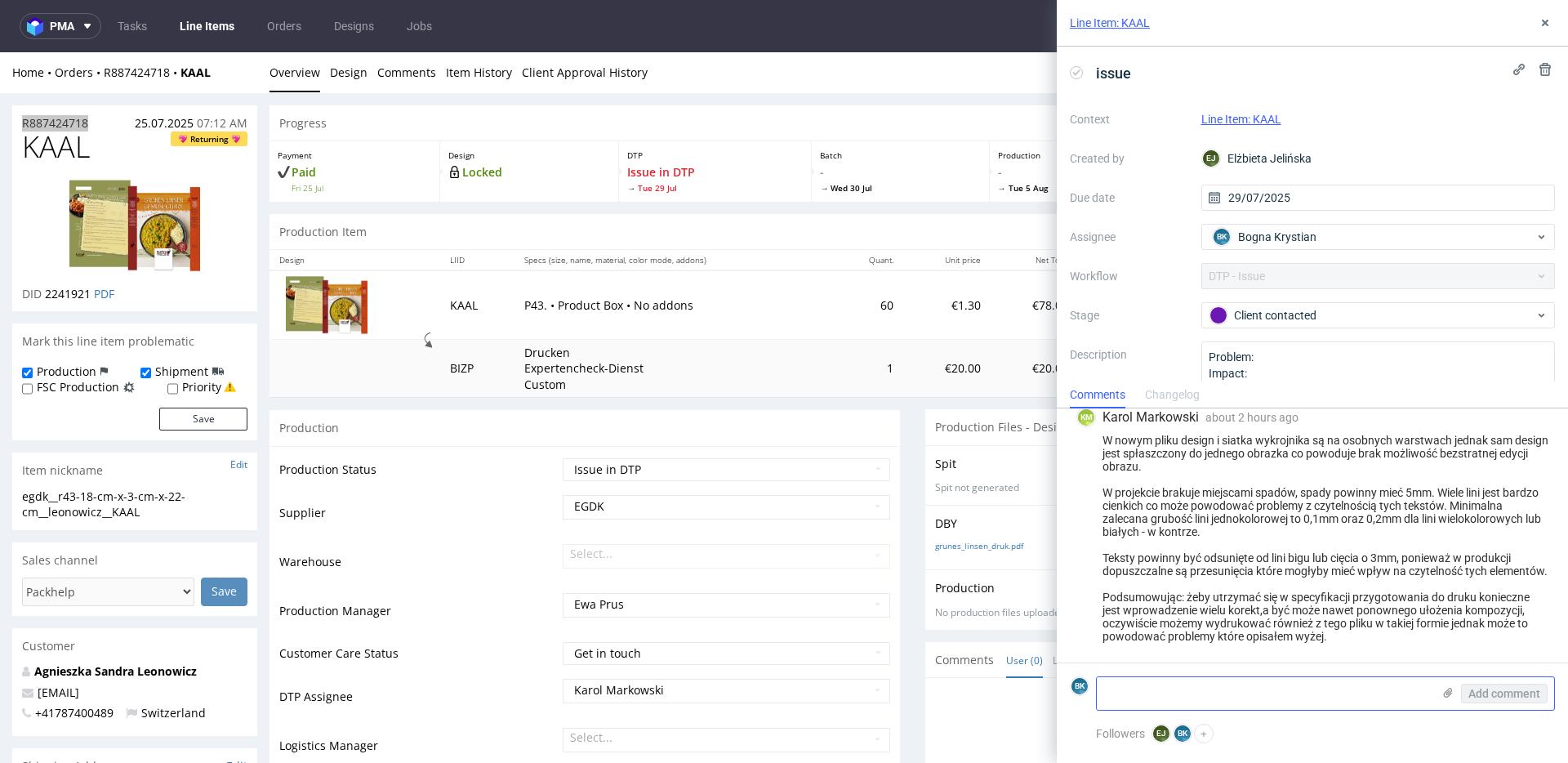 click at bounding box center (1264, 694) 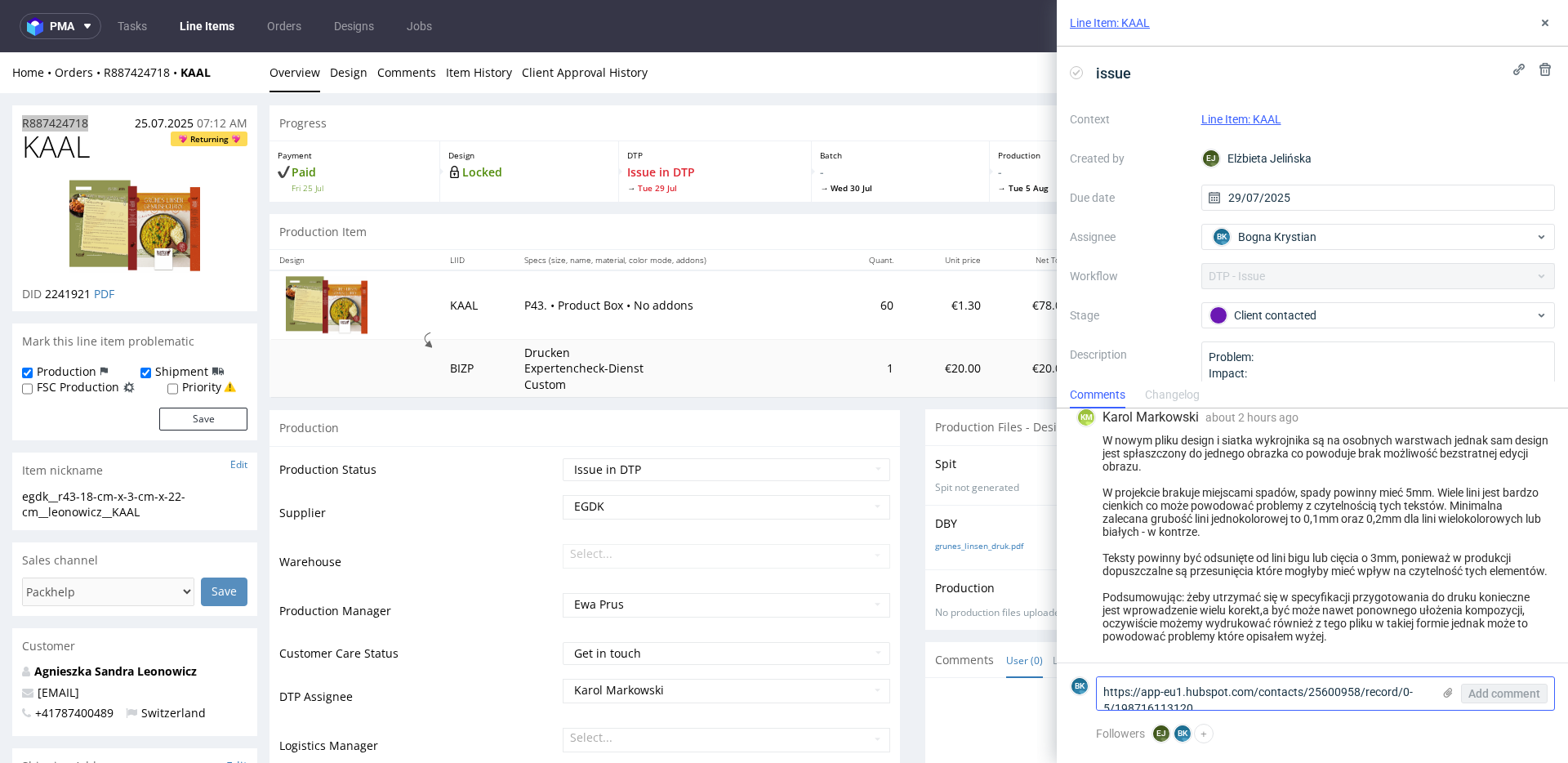 scroll, scrollTop: 0, scrollLeft: 0, axis: both 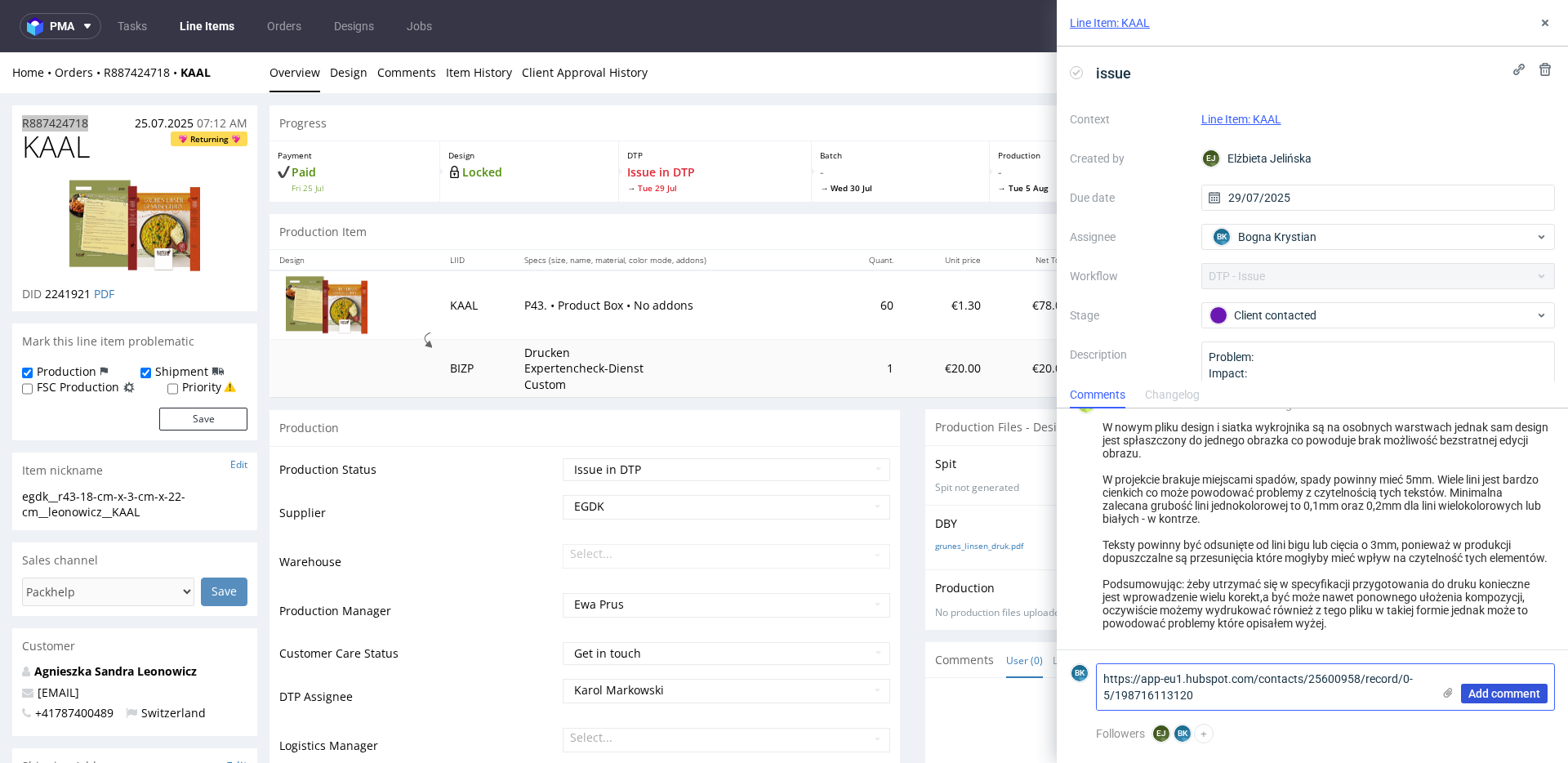type on "https://app-eu1.hubspot.com/contacts/25600958/record/0-5/198716113120" 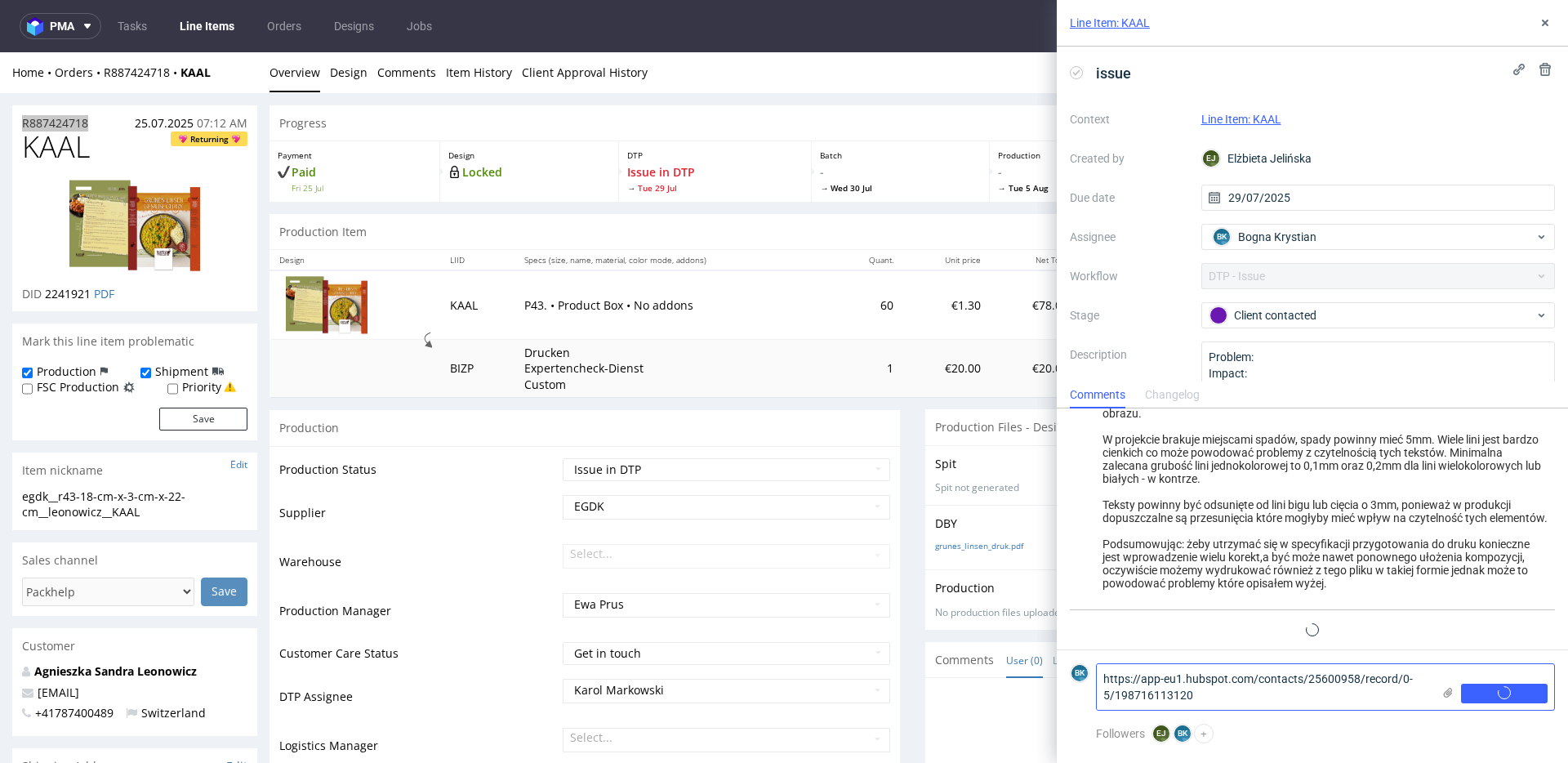 type 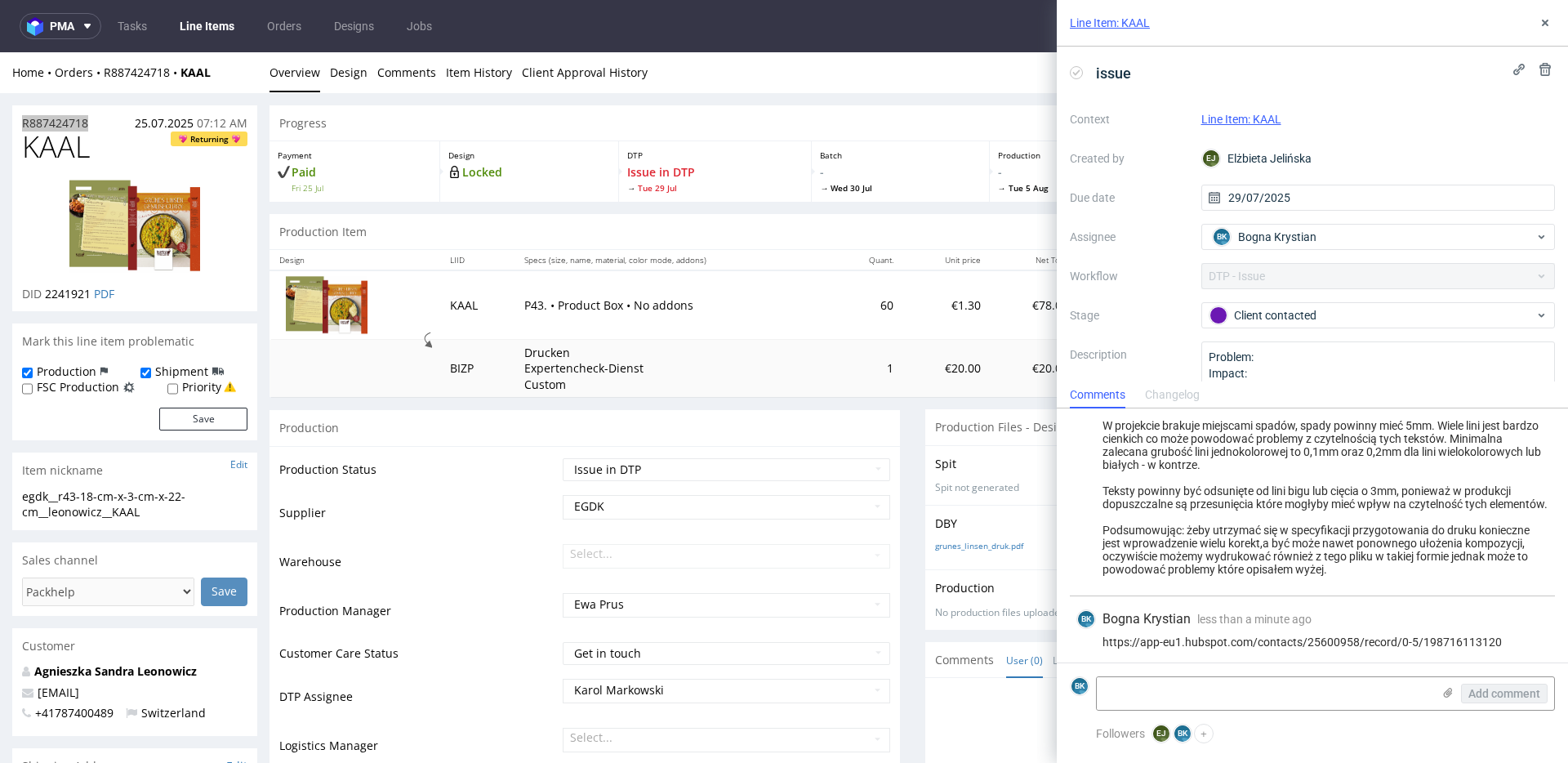 scroll, scrollTop: 488, scrollLeft: 0, axis: vertical 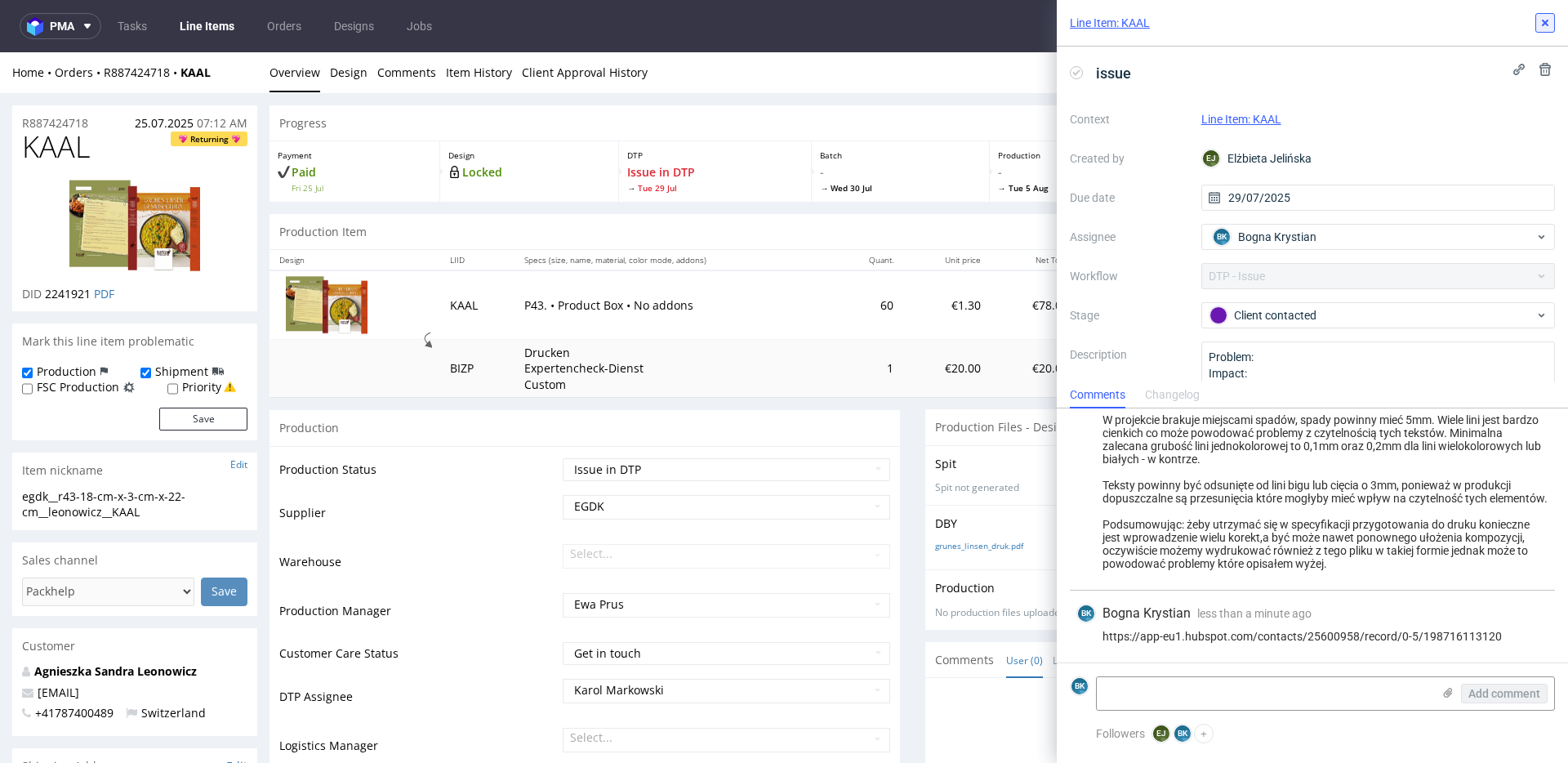 click 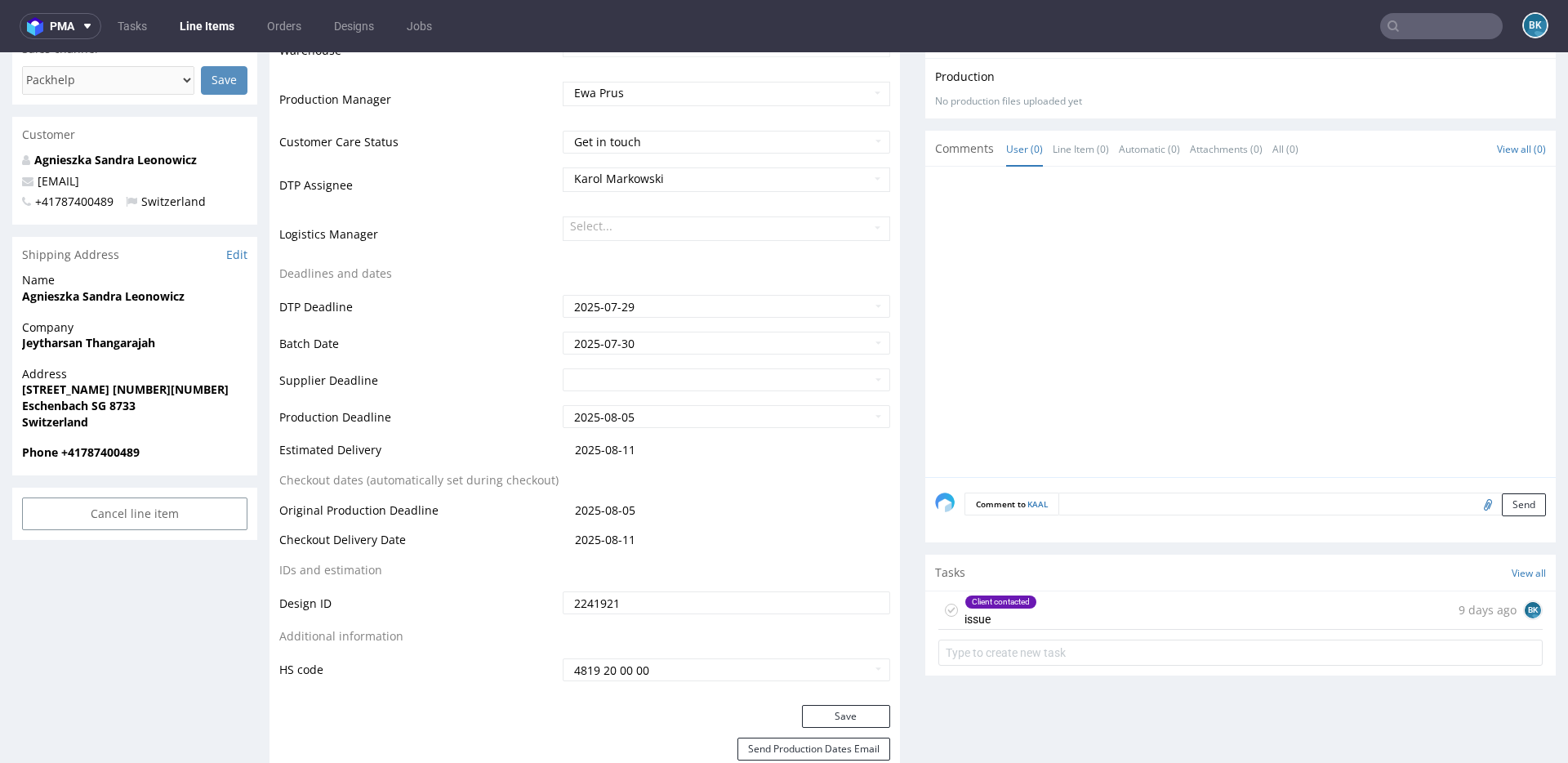 scroll, scrollTop: 521, scrollLeft: 0, axis: vertical 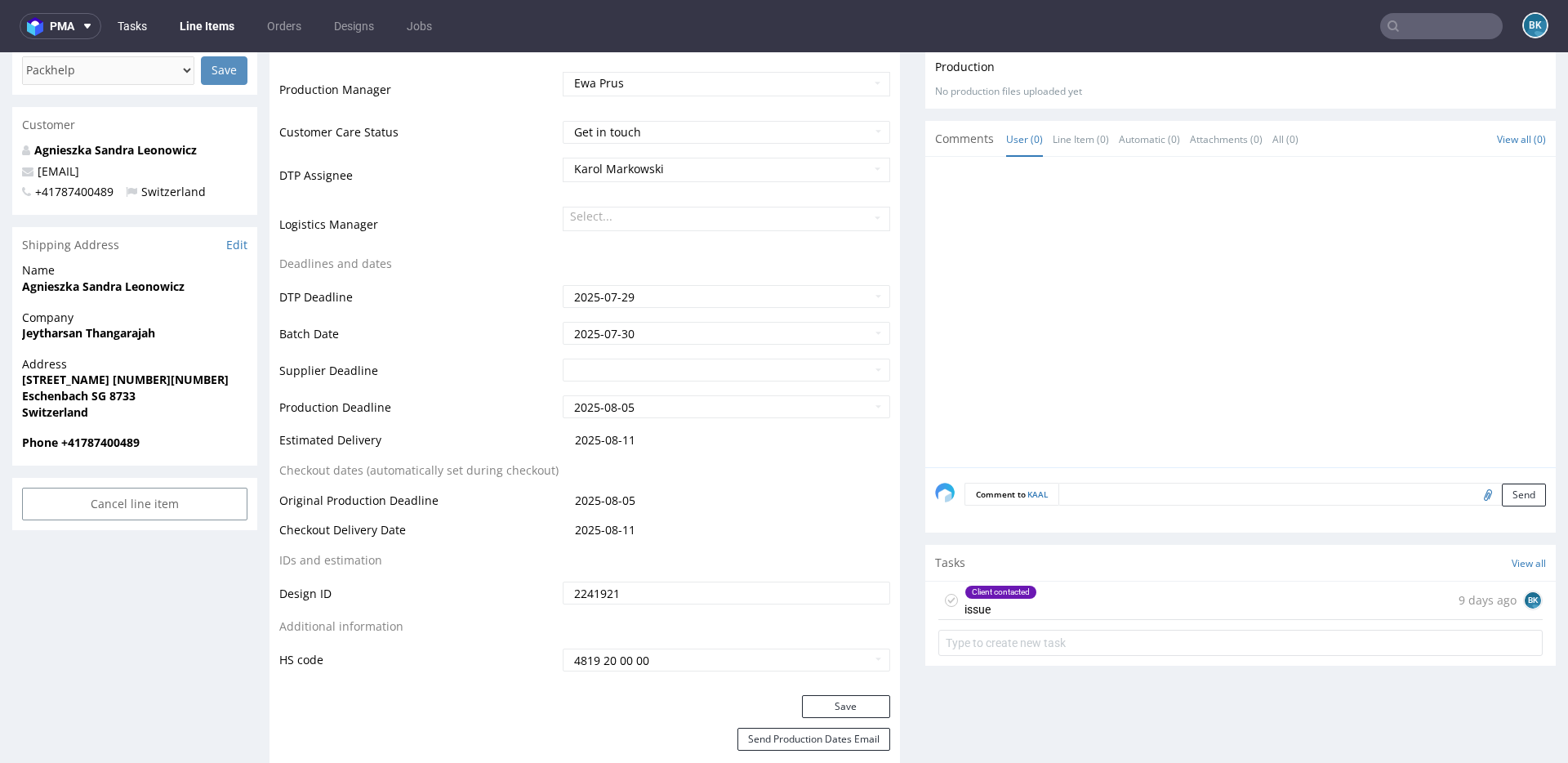 click on "Tasks" at bounding box center [132, 26] 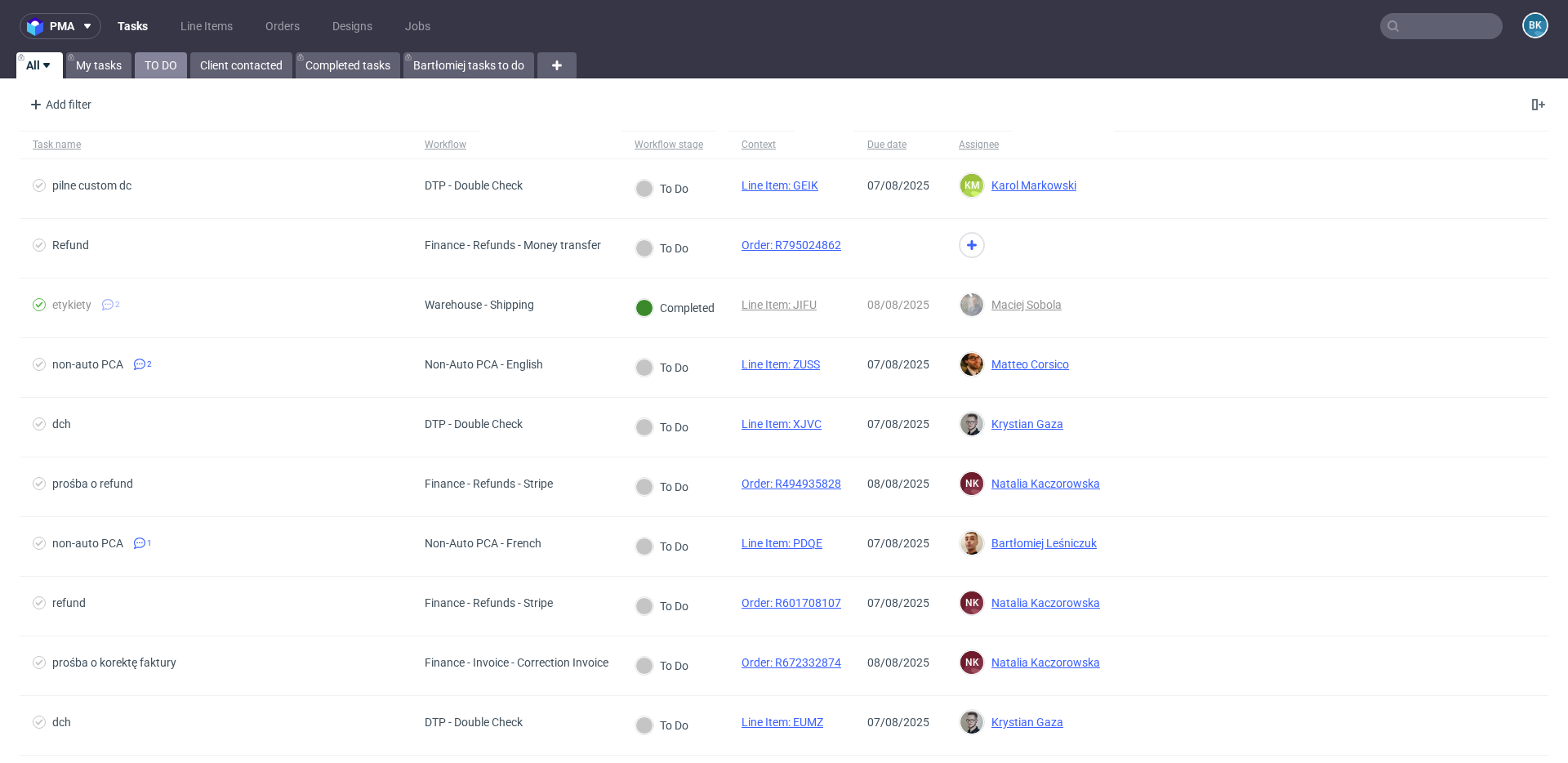 click on "TO DO" at bounding box center [161, 65] 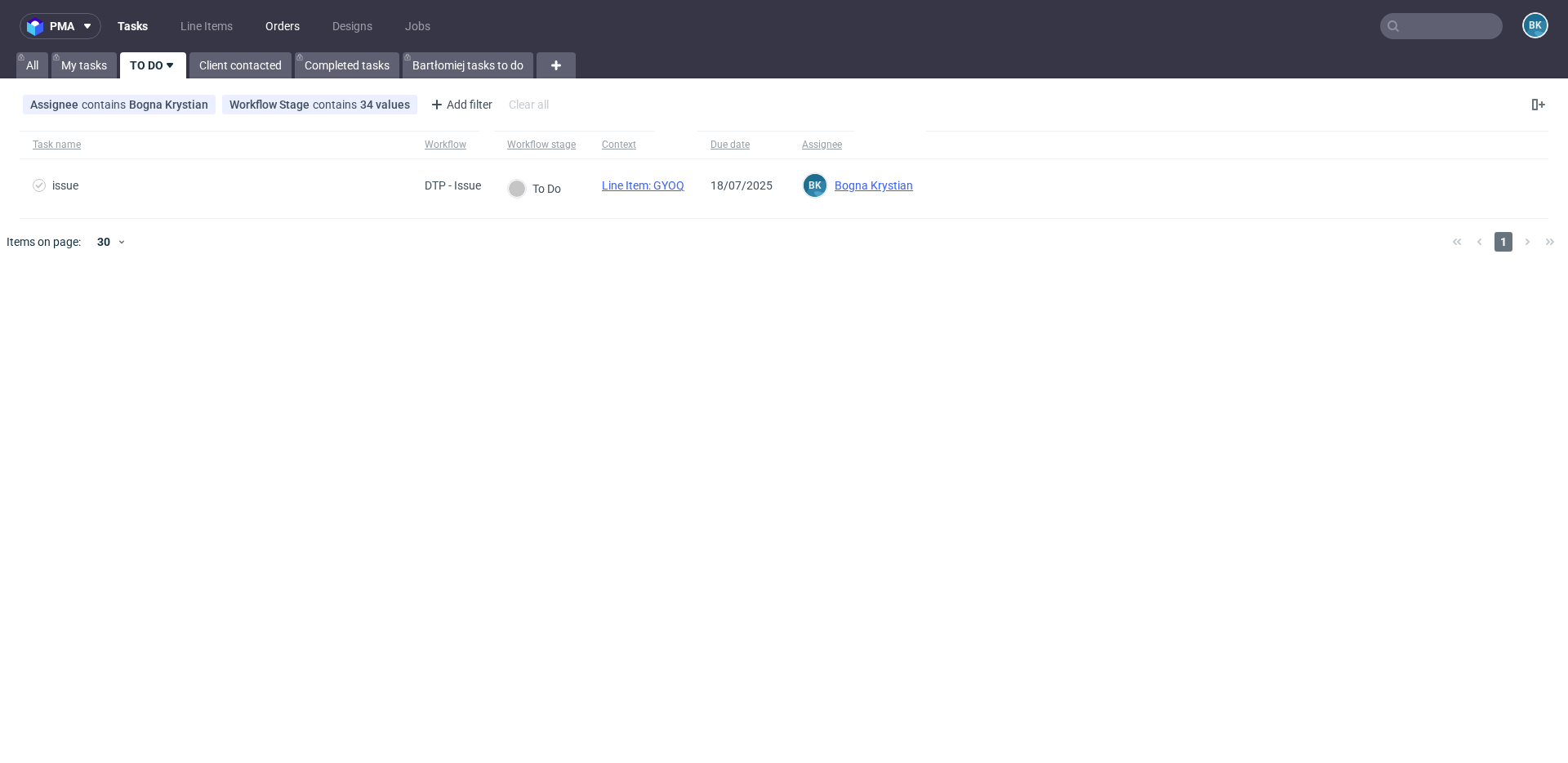 click on "Orders" at bounding box center (283, 26) 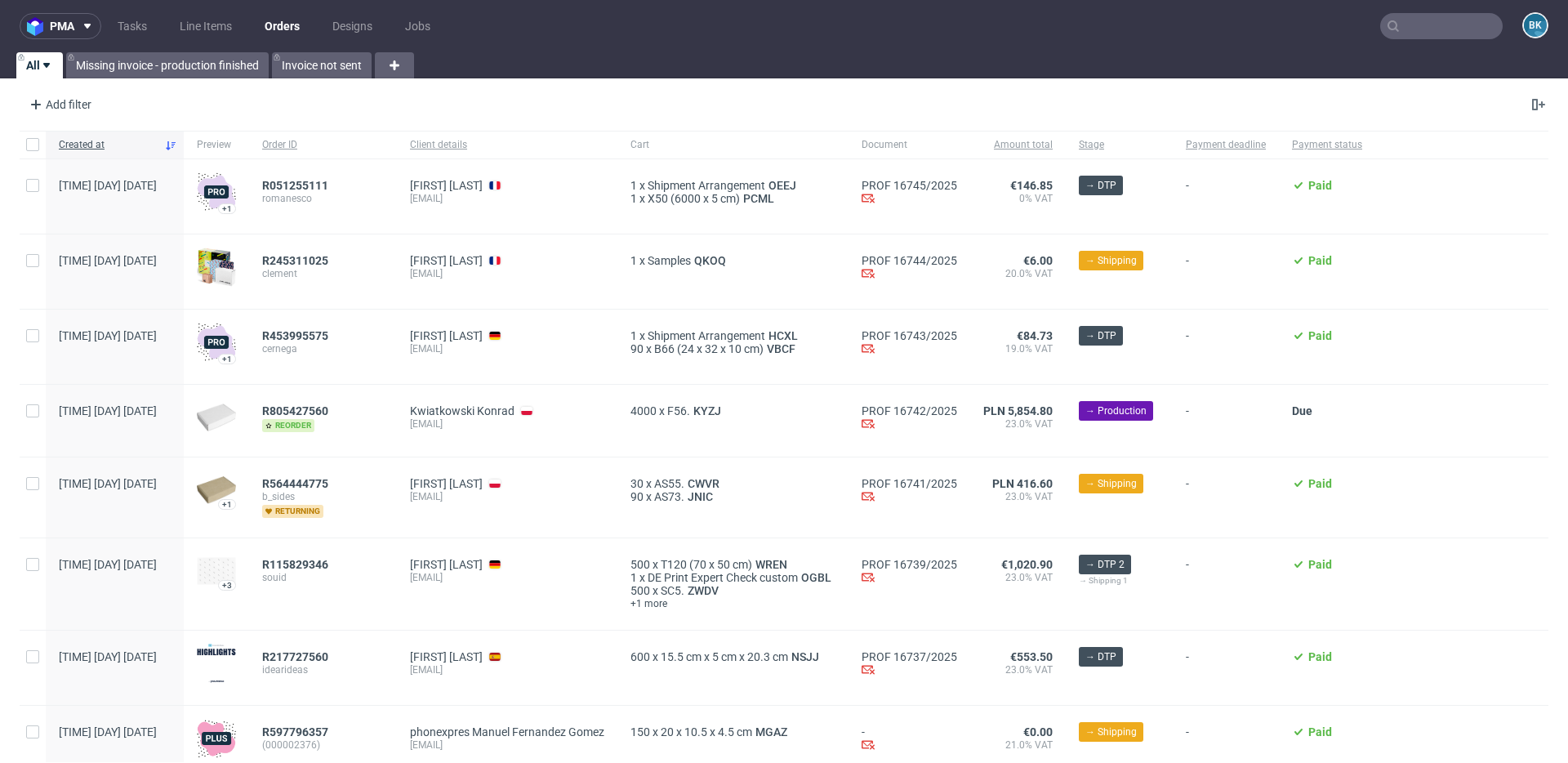 click at bounding box center [1441, 26] 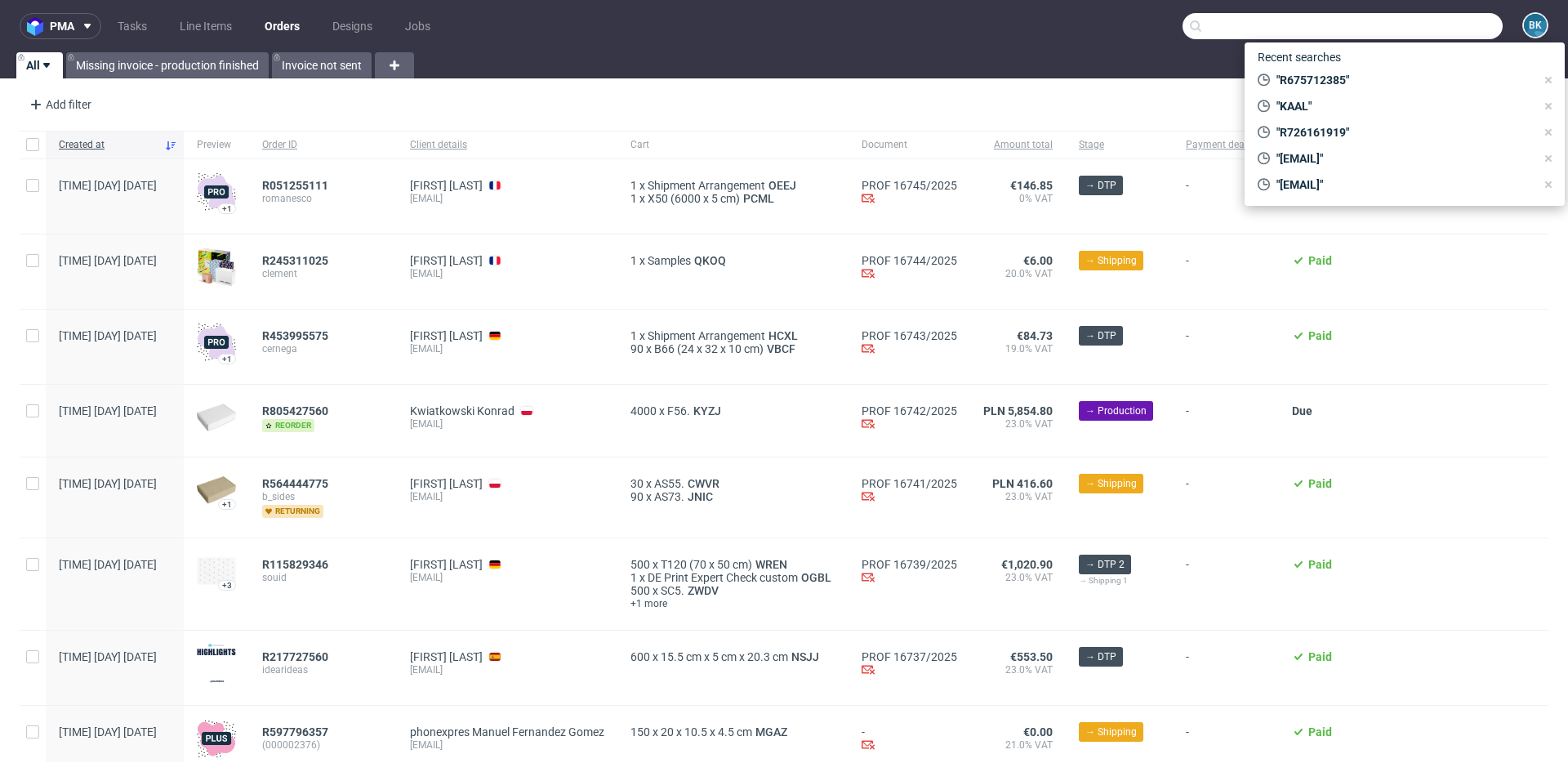 paste on "julia.widzinska@vmr.pl" 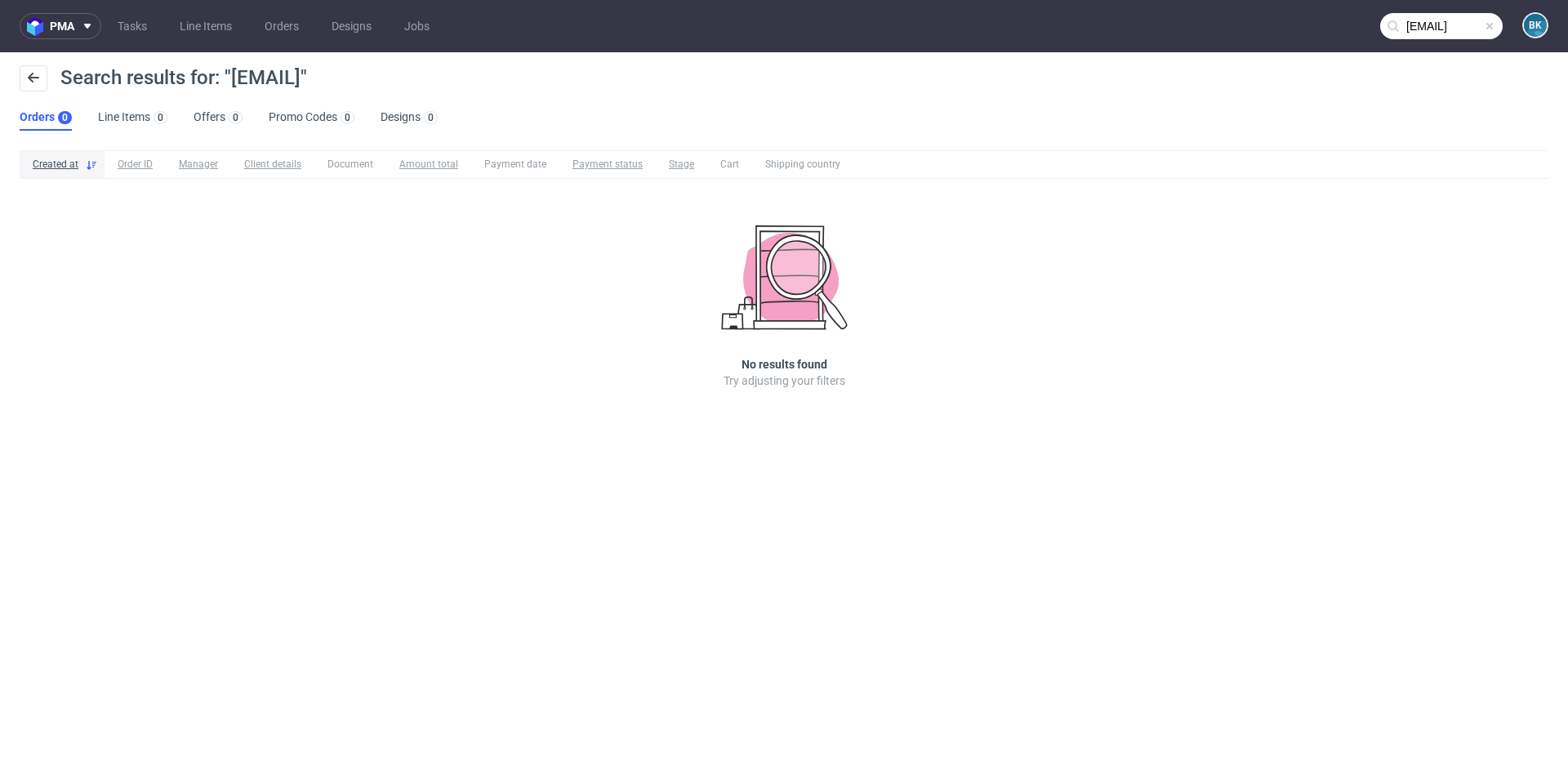 click on "julia.widzinska@vmr.pl" at bounding box center (1441, 26) 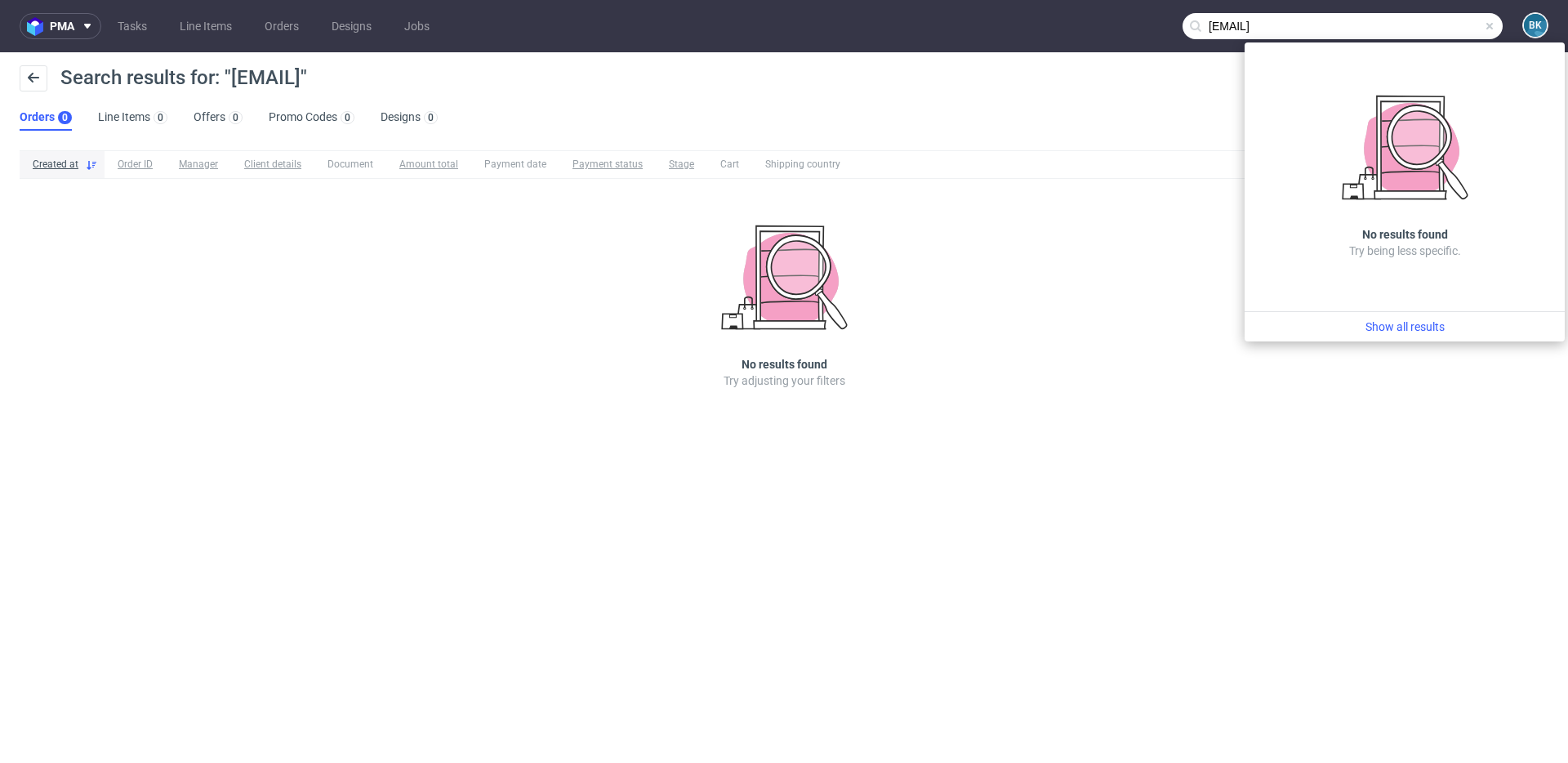 drag, startPoint x: 1282, startPoint y: 28, endPoint x: 1168, endPoint y: 28, distance: 114 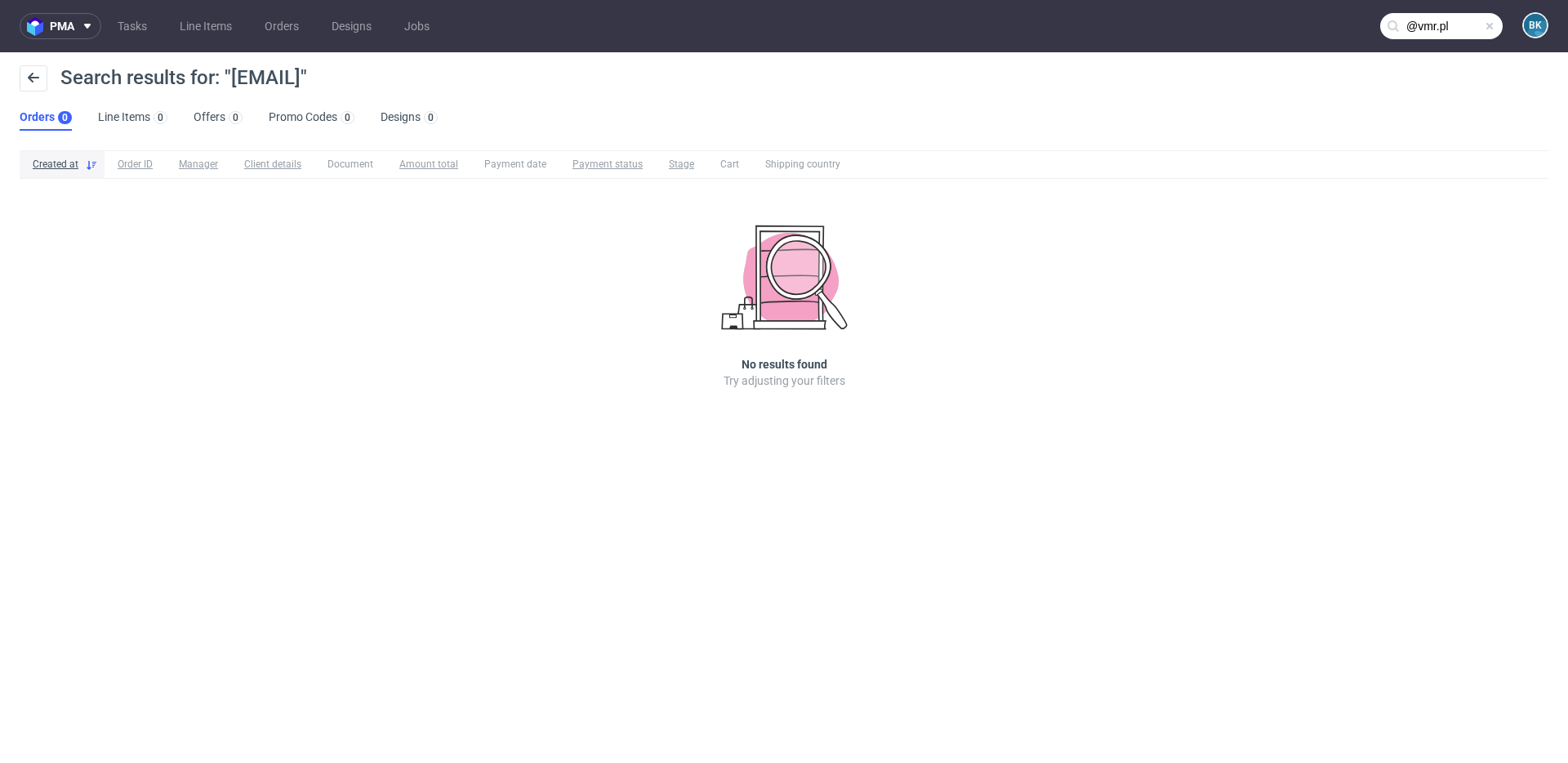 type on "@vmr.pl" 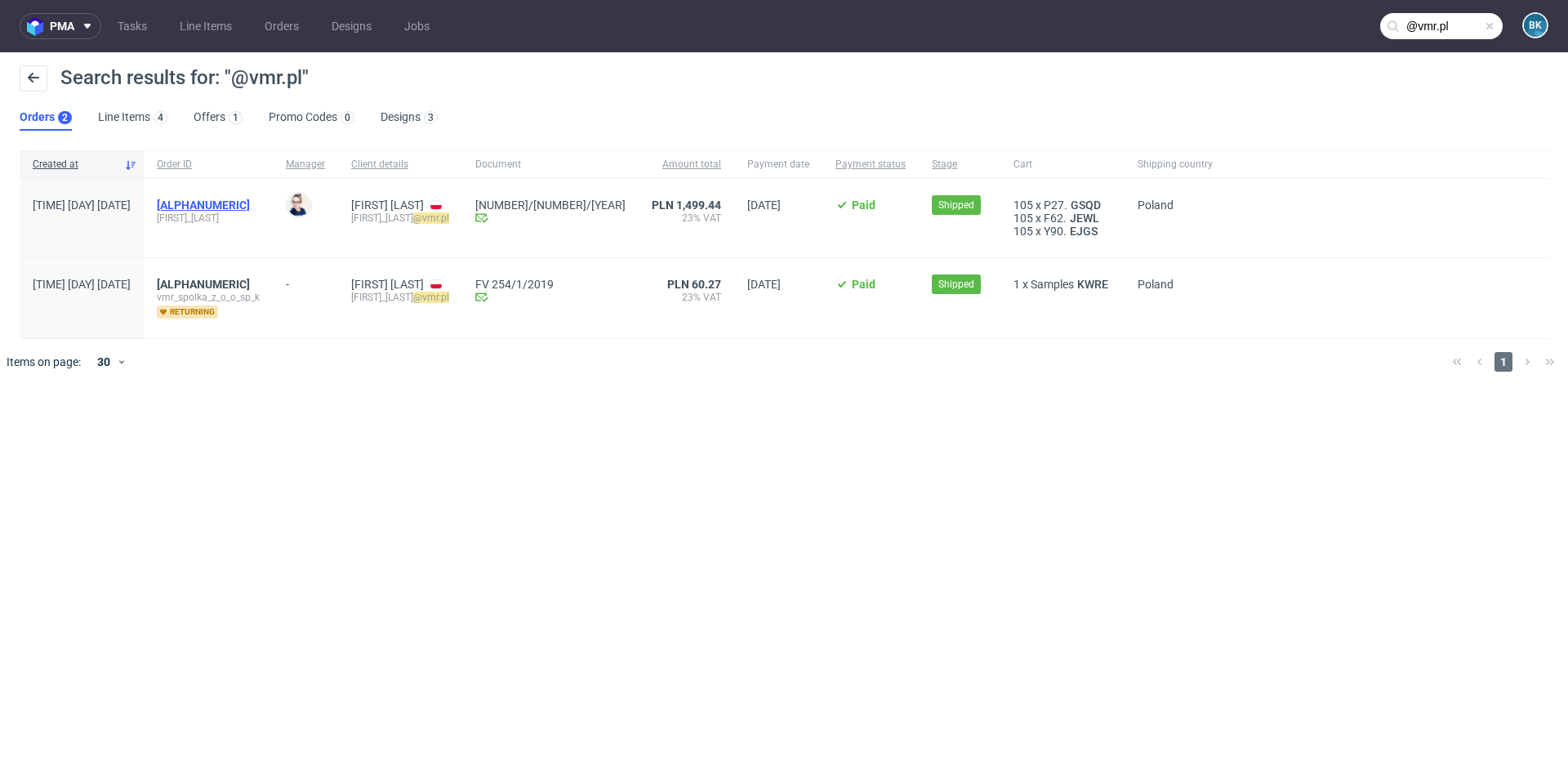 click on "R216351622" at bounding box center (203, 205) 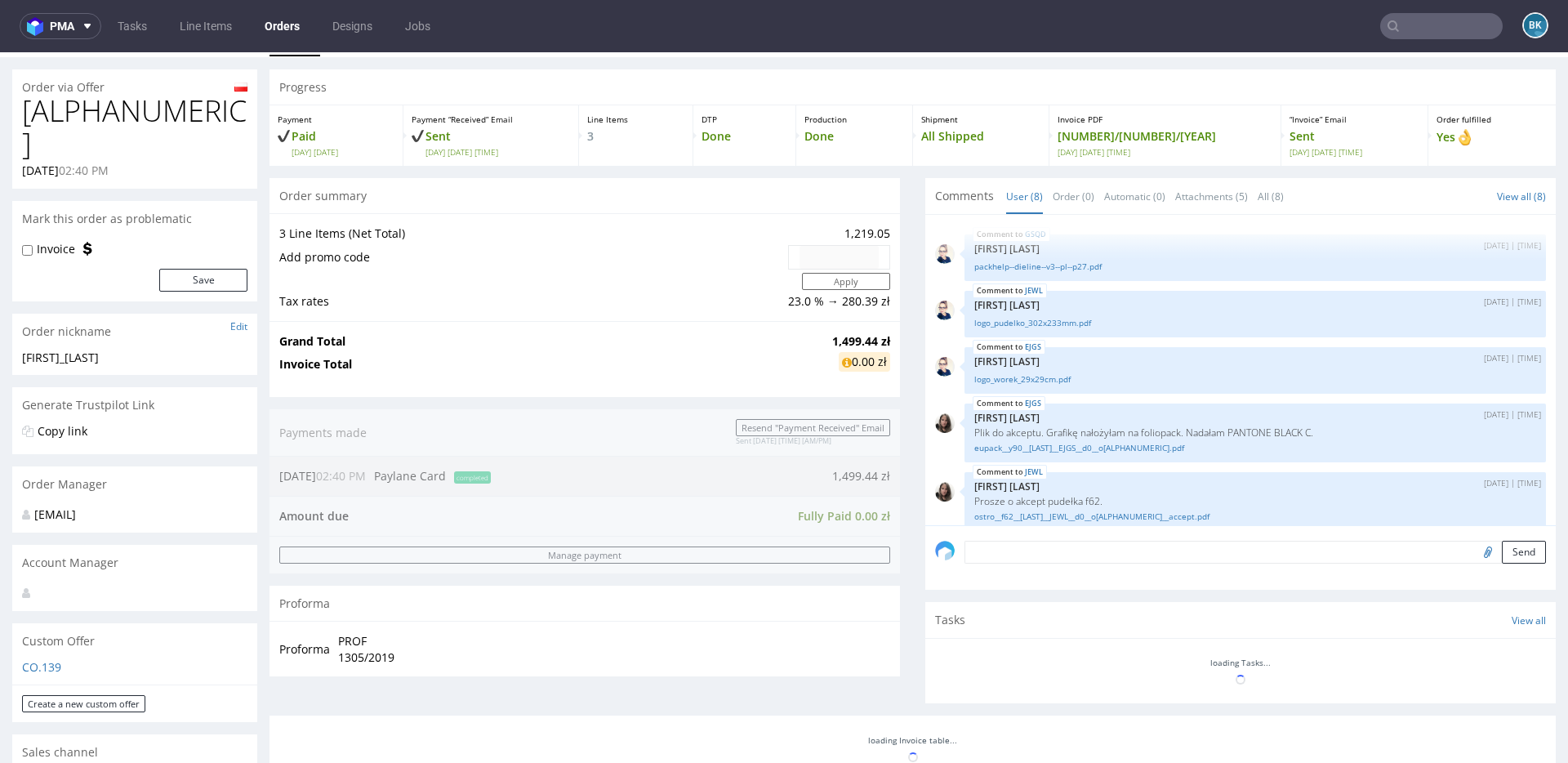 scroll, scrollTop: 38, scrollLeft: 0, axis: vertical 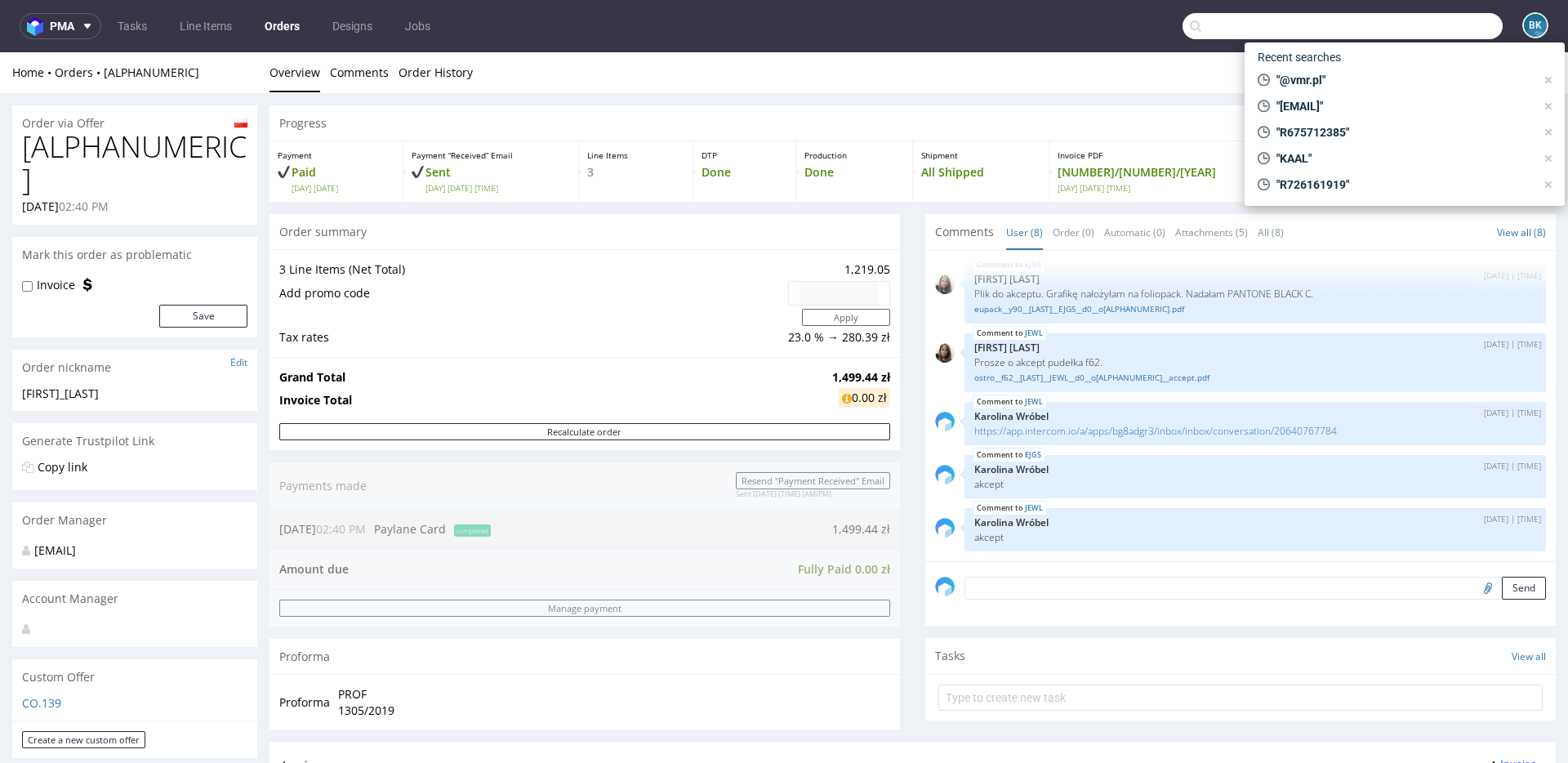 click at bounding box center (1343, 26) 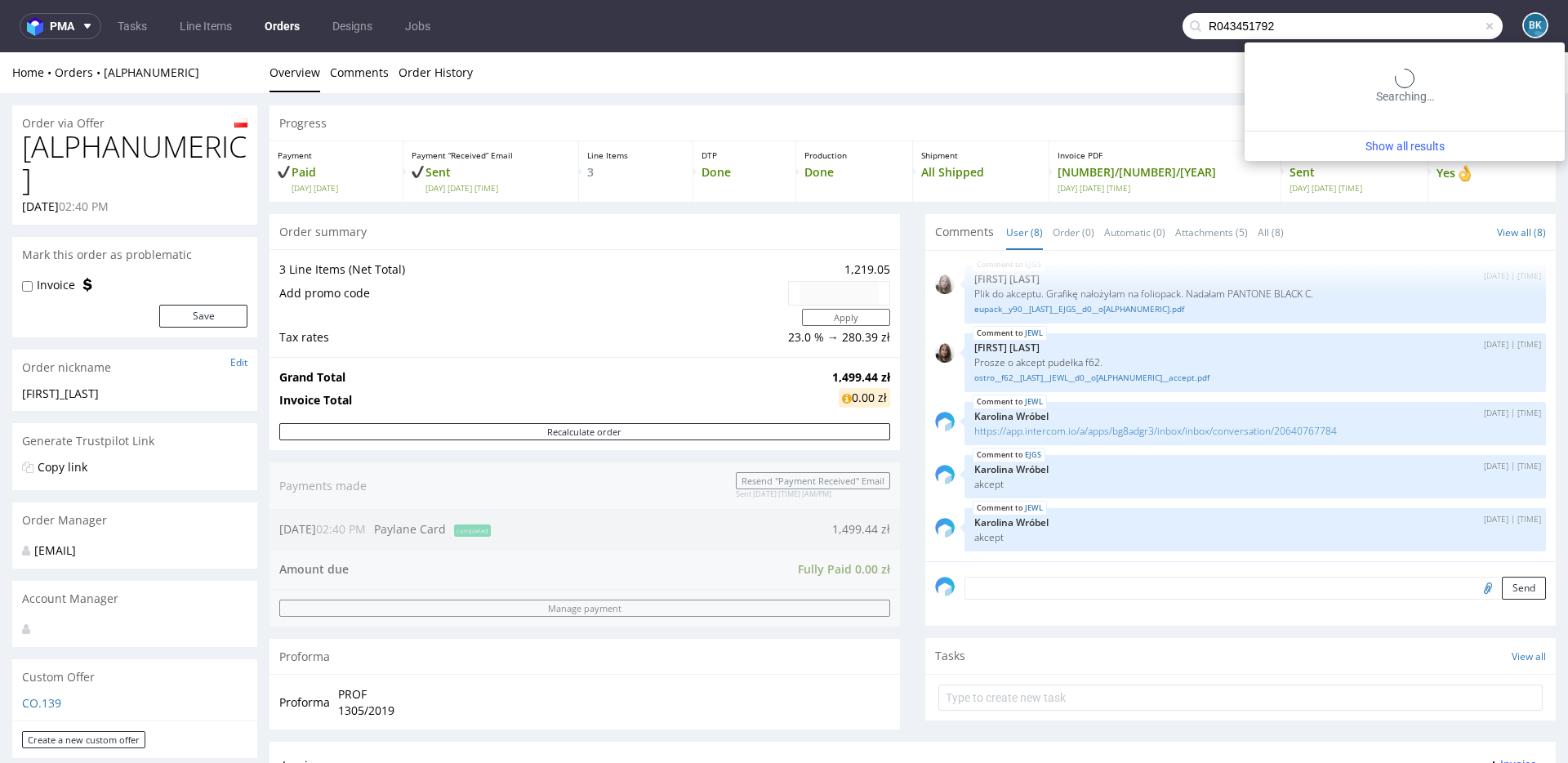 type on "R043451792" 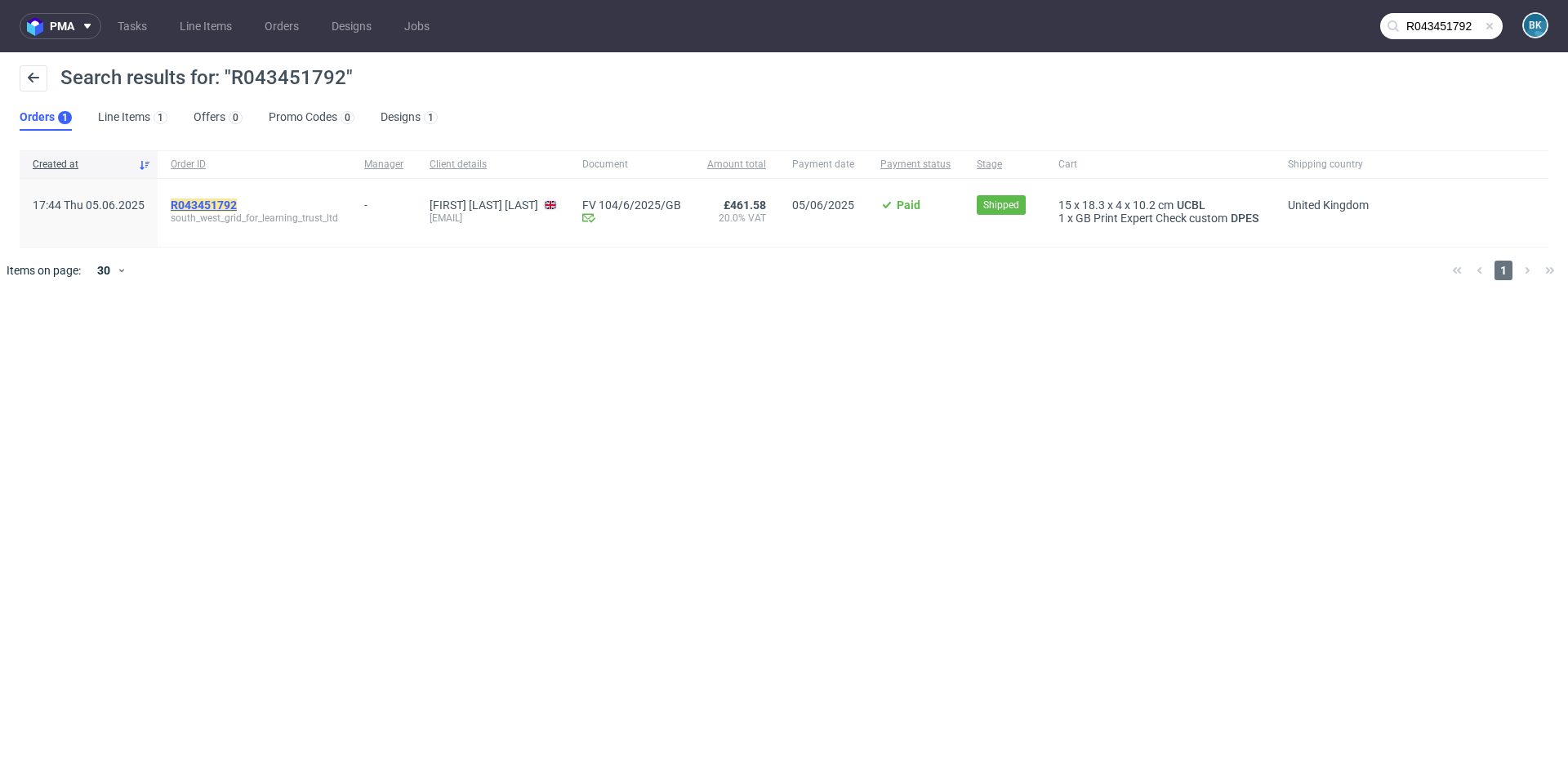 click on "R043451792" 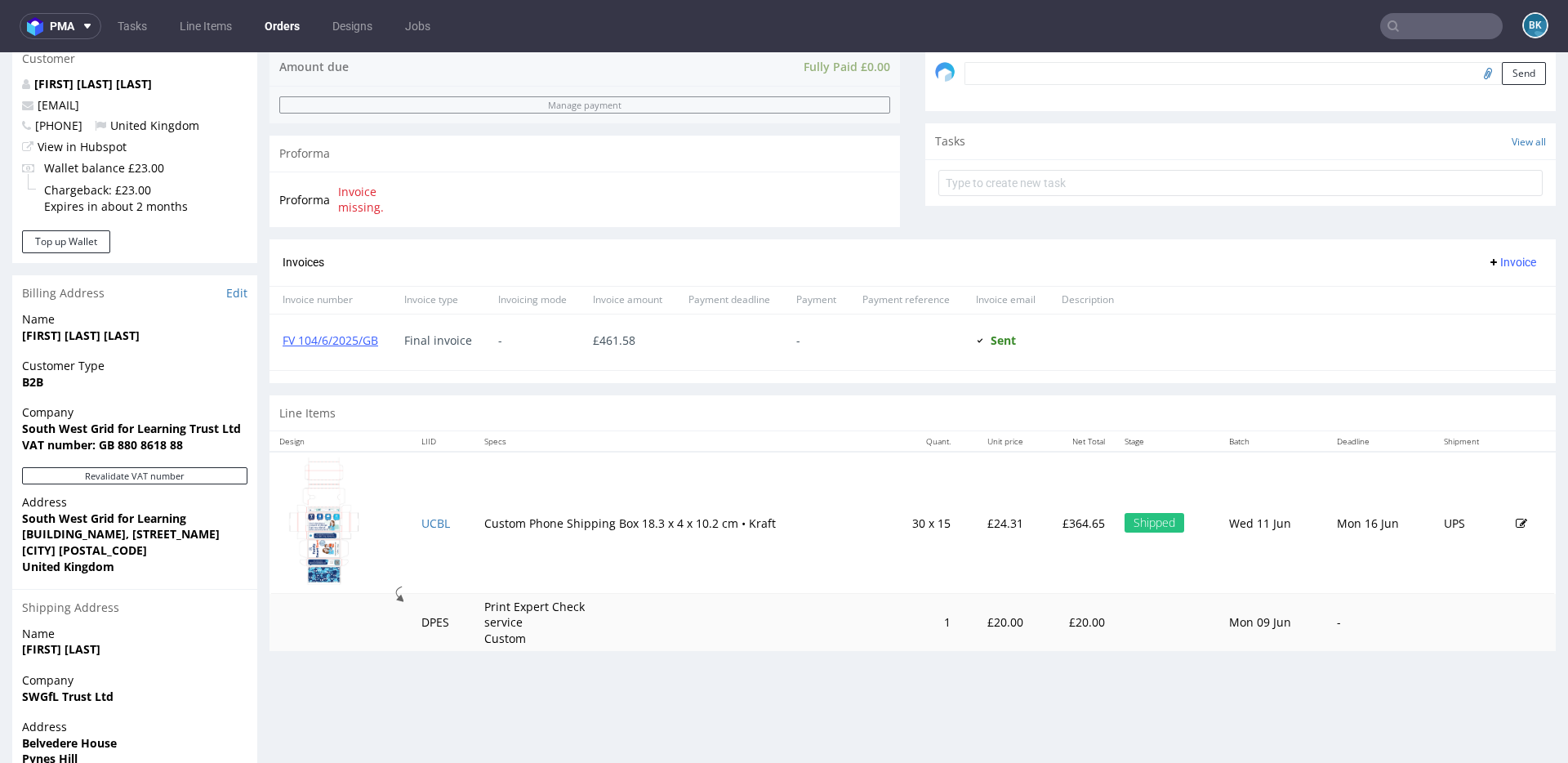scroll, scrollTop: 616, scrollLeft: 0, axis: vertical 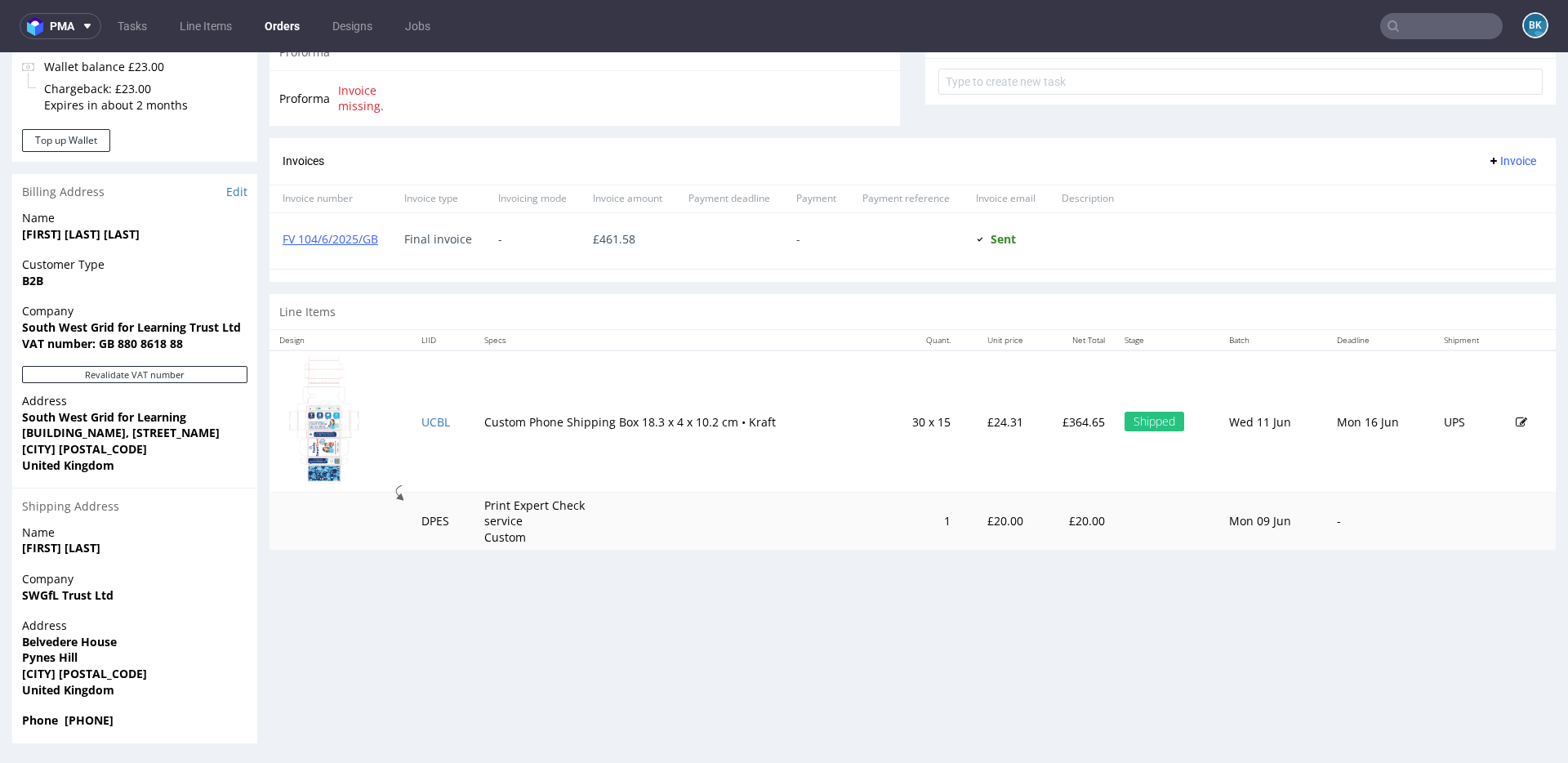 click at bounding box center (1441, 26) 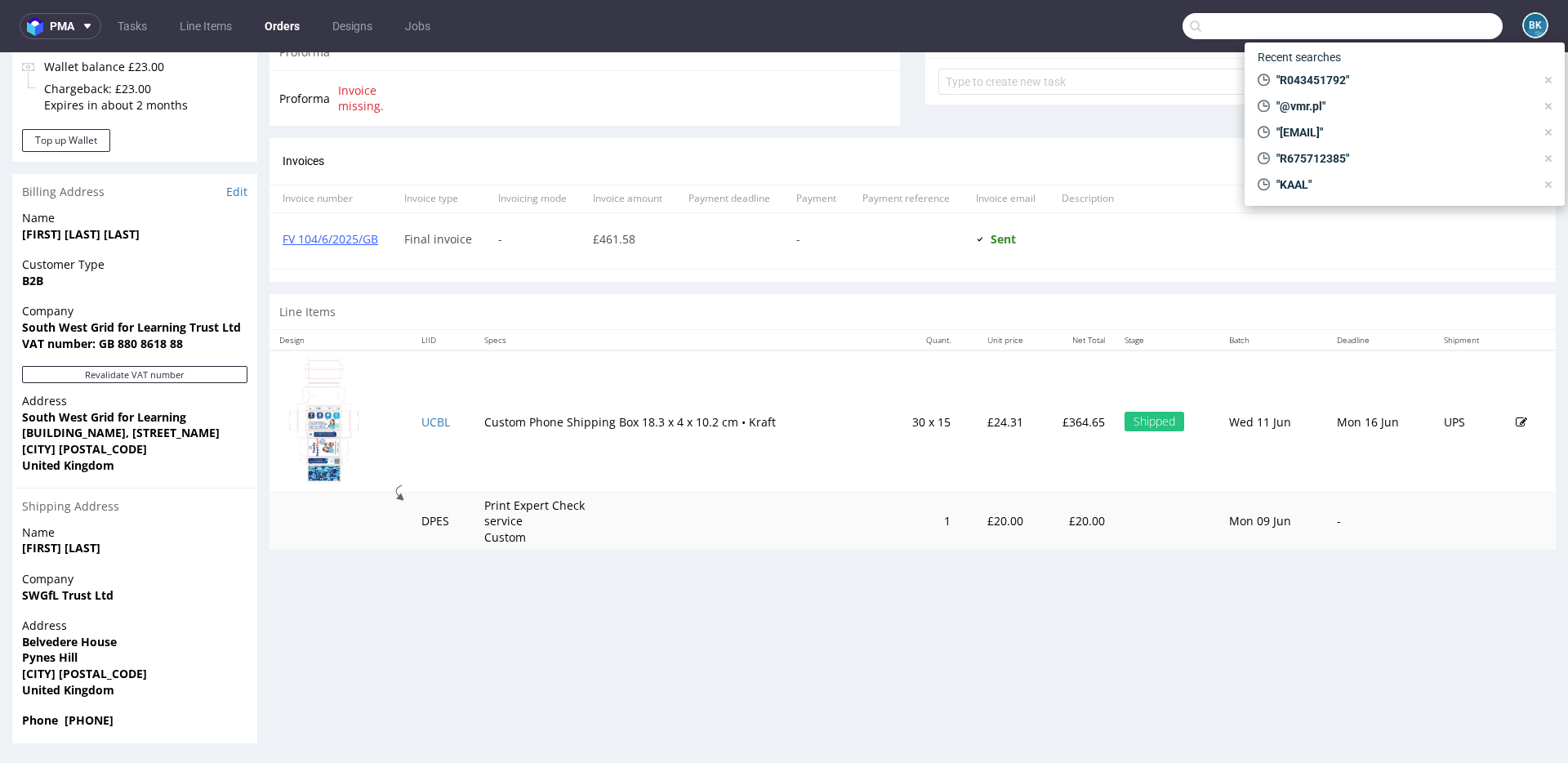 paste on "R470252689" 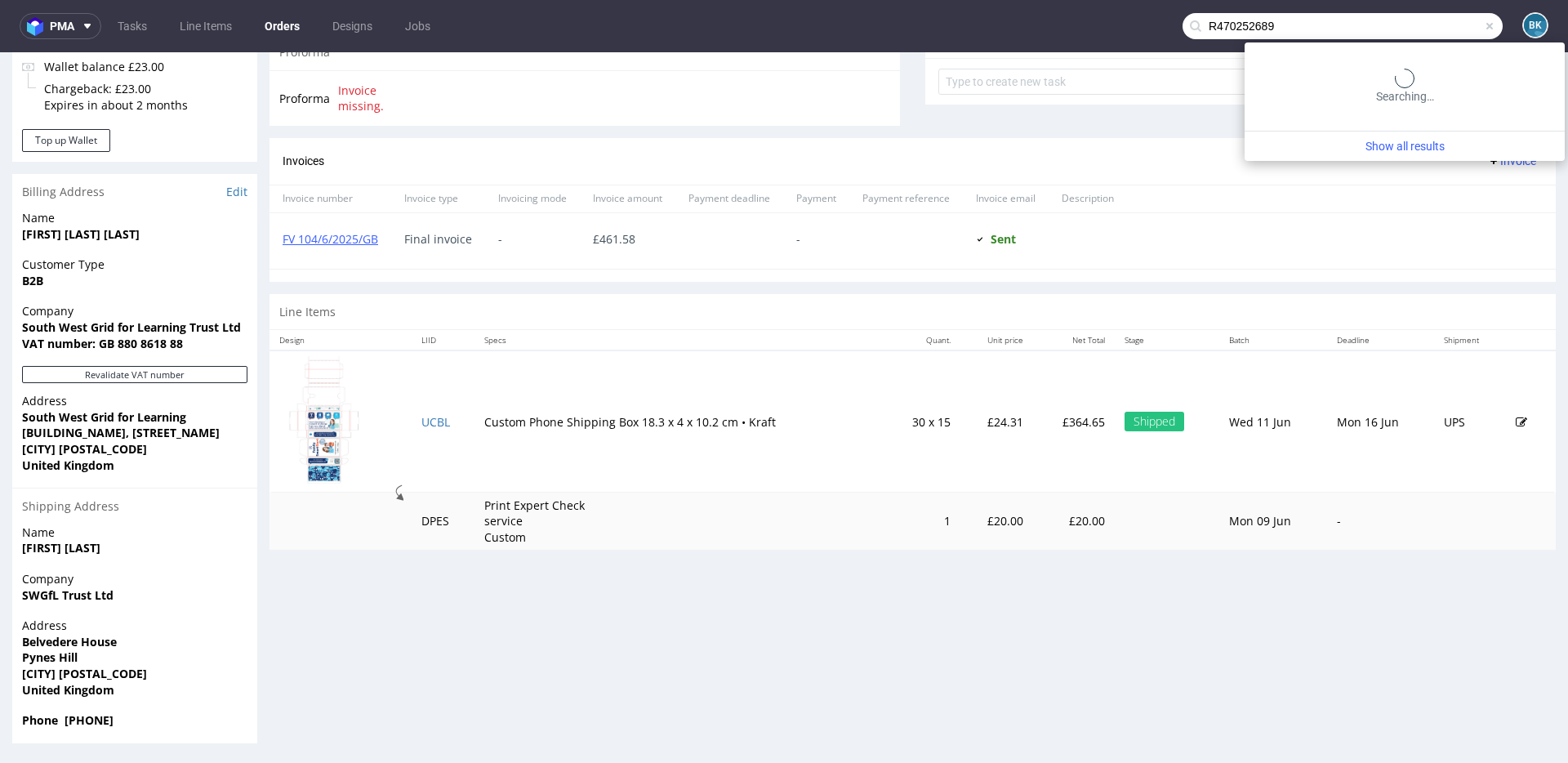 type on "R470252689" 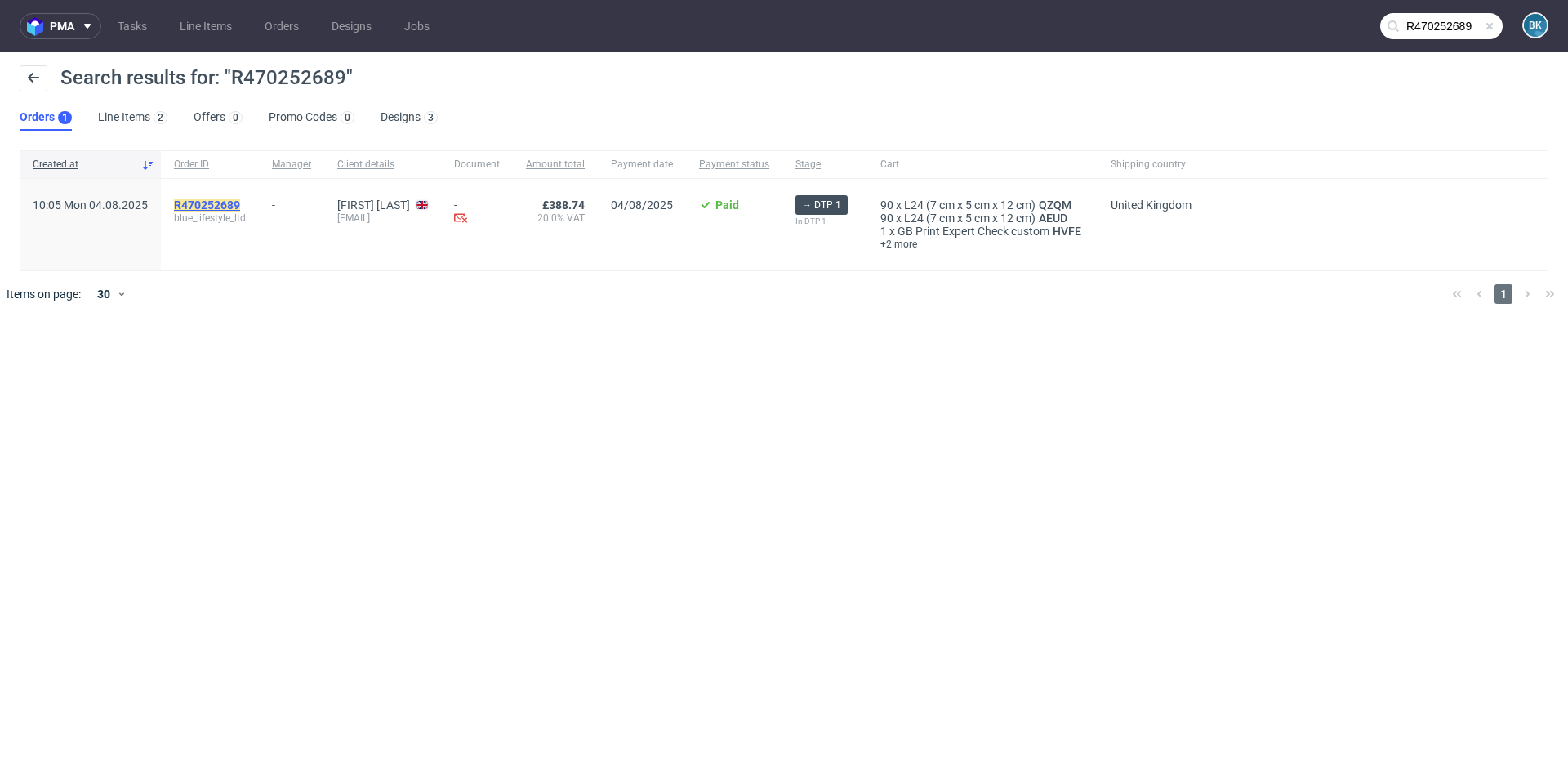 click on "R470252689" 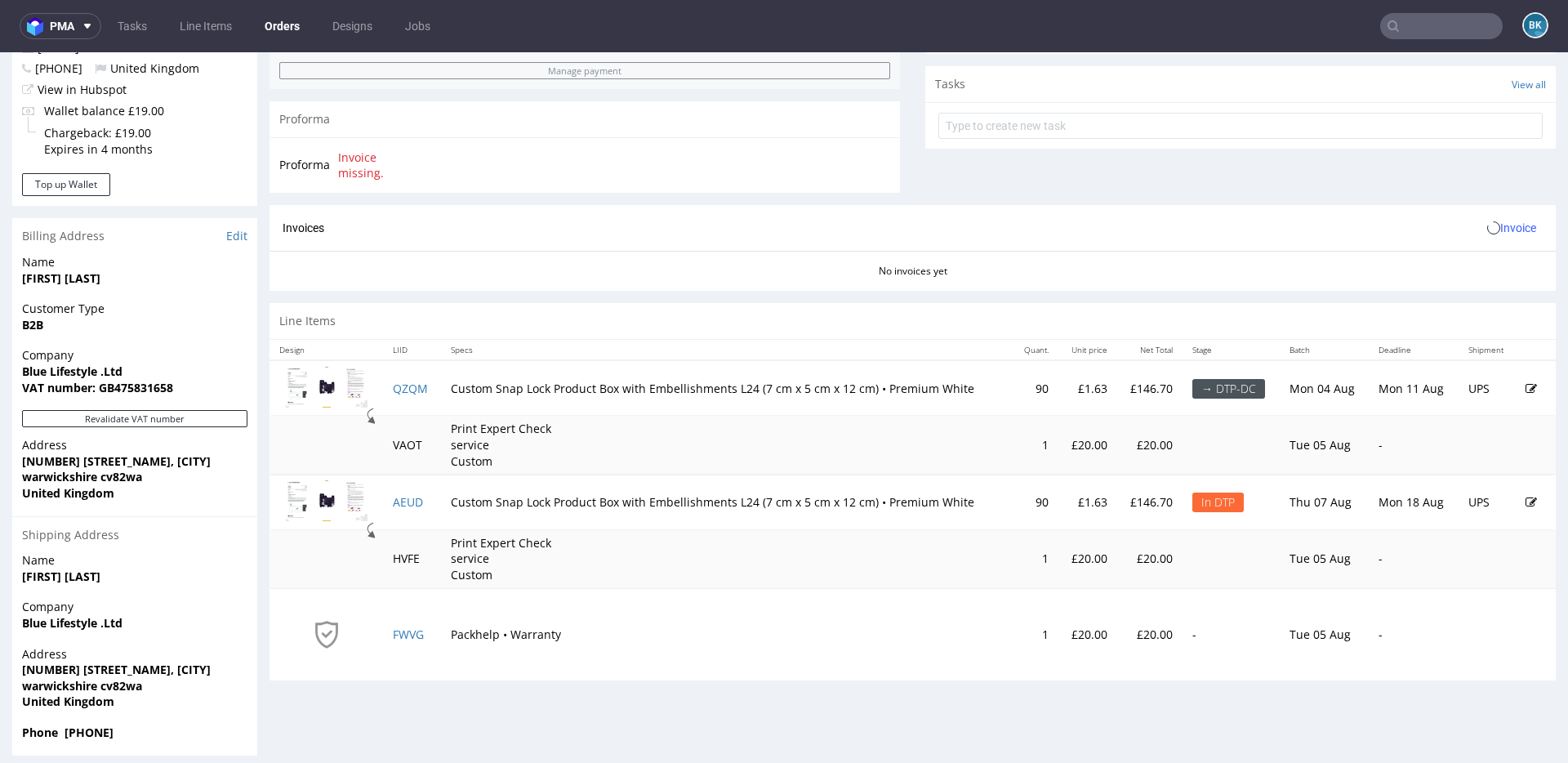 scroll, scrollTop: 584, scrollLeft: 0, axis: vertical 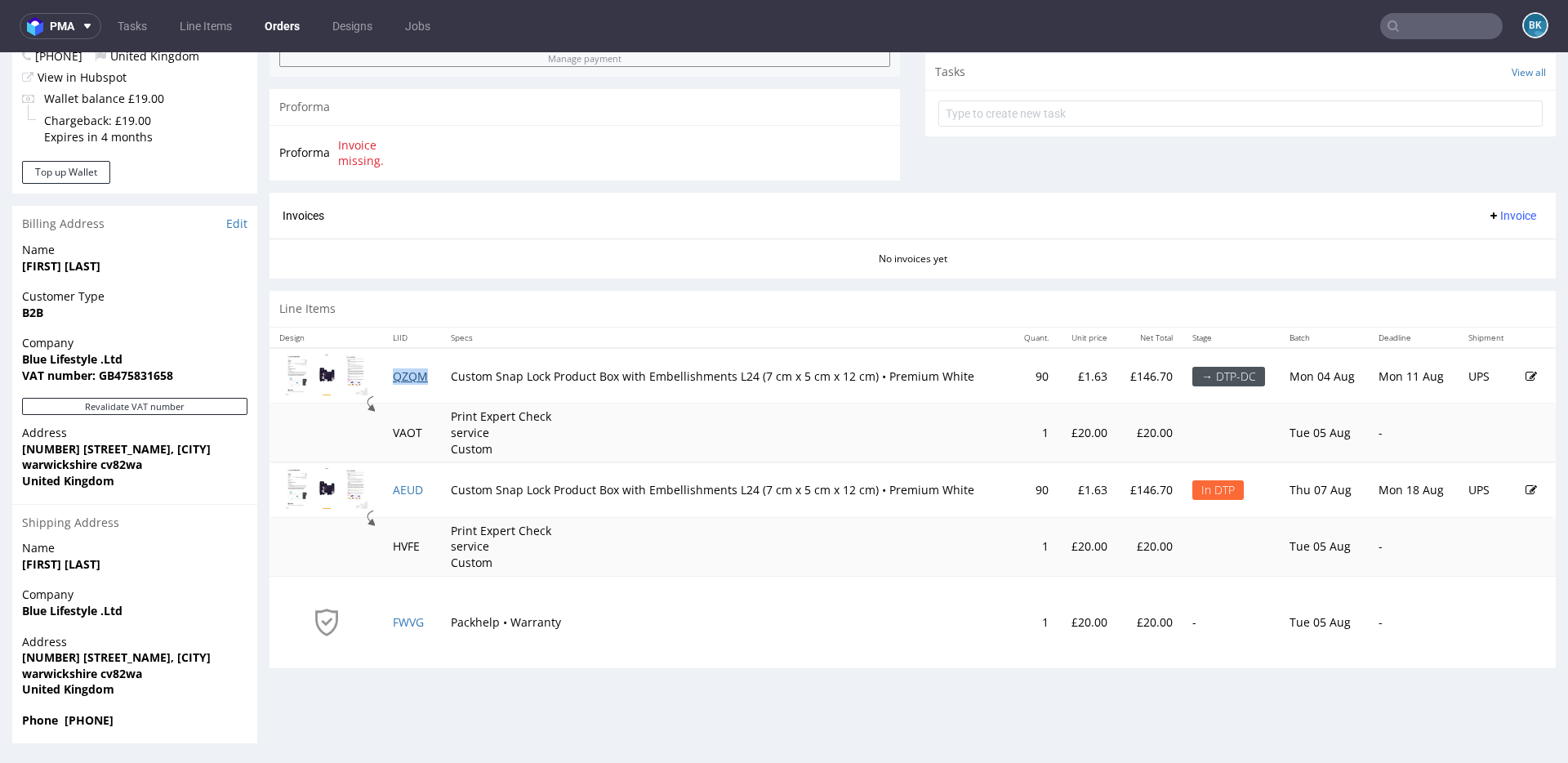 click on "QZQM" at bounding box center (410, 376) 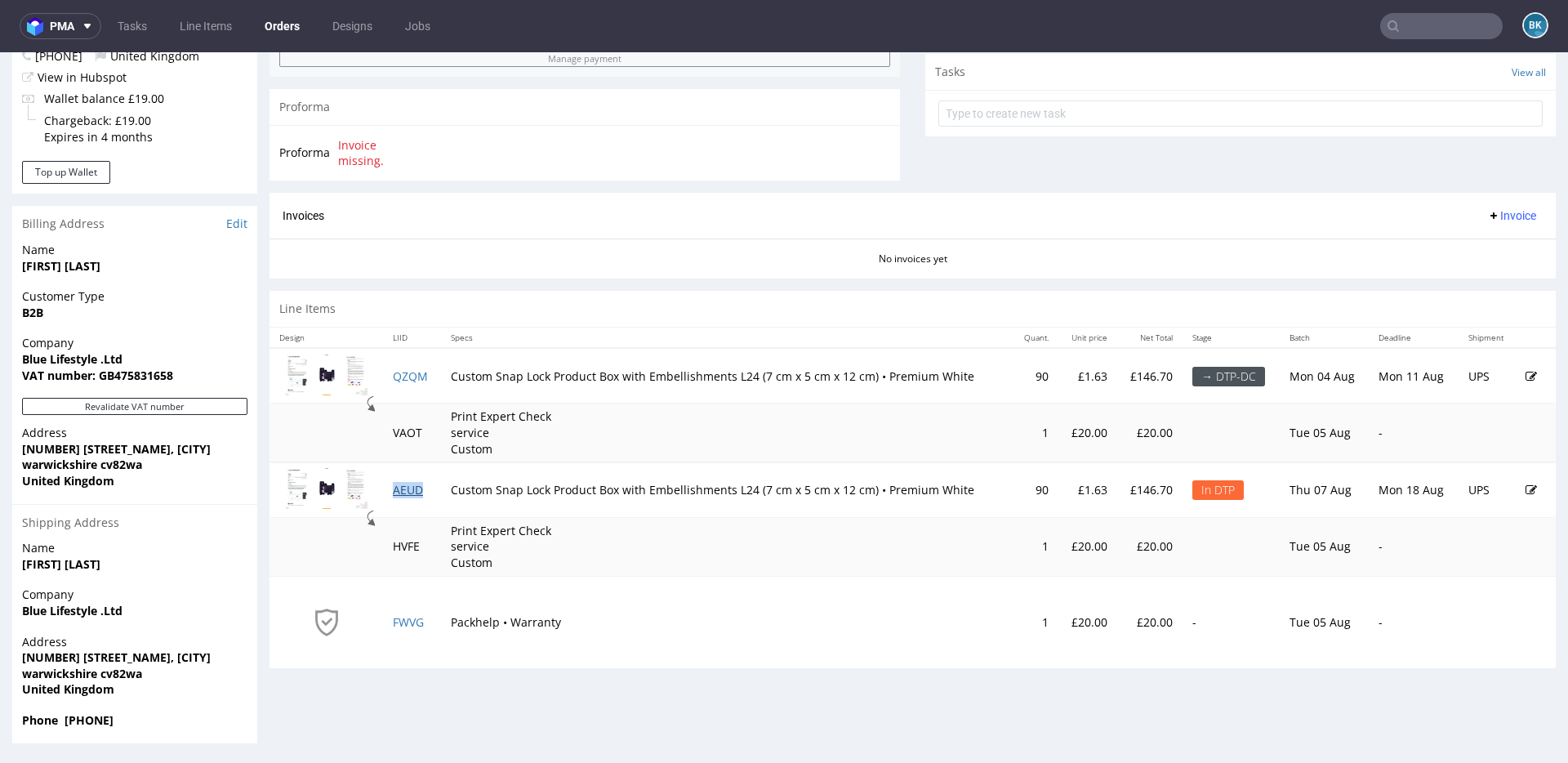 click on "AEUD" at bounding box center (408, 489) 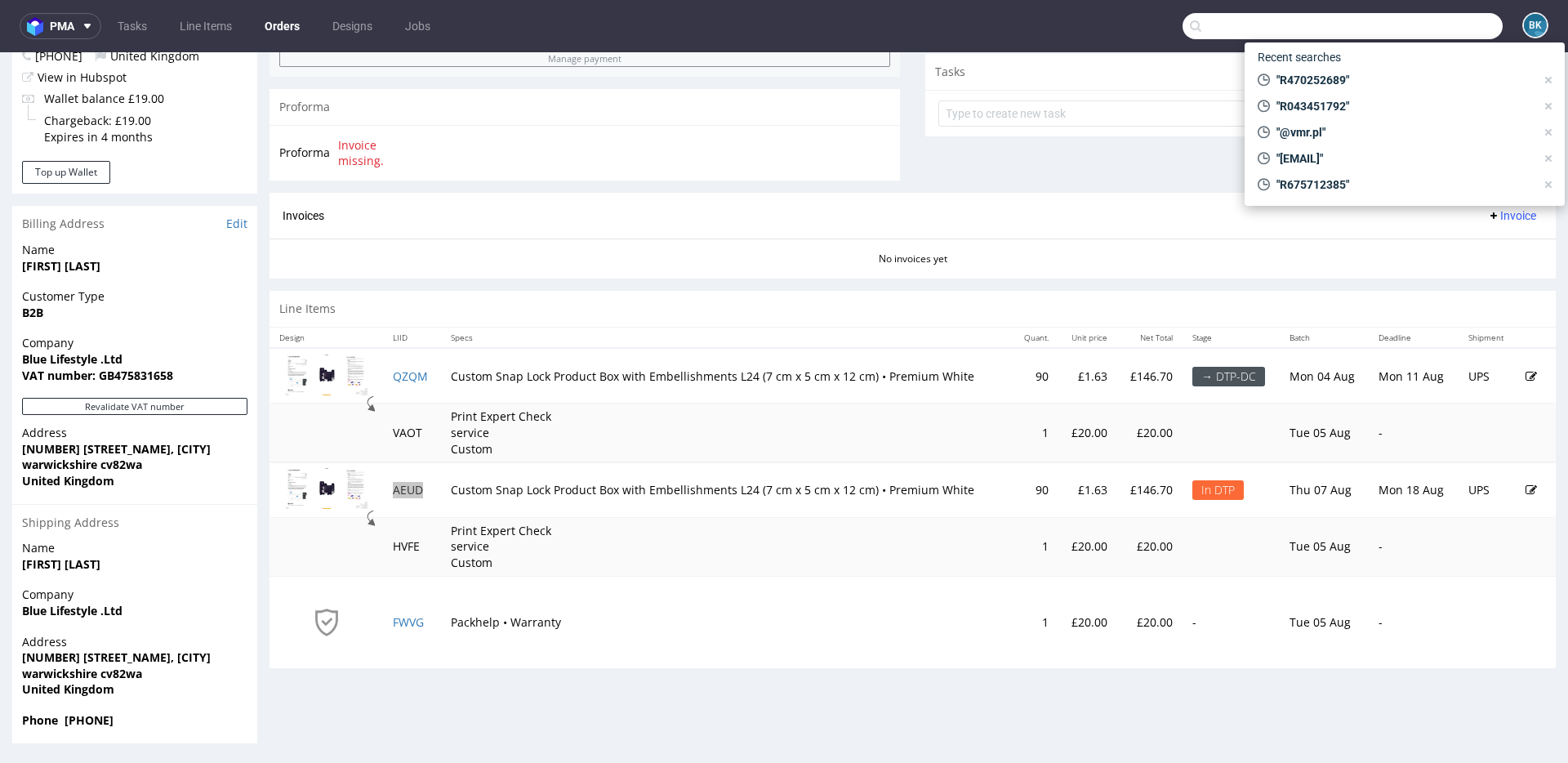 click at bounding box center (1343, 26) 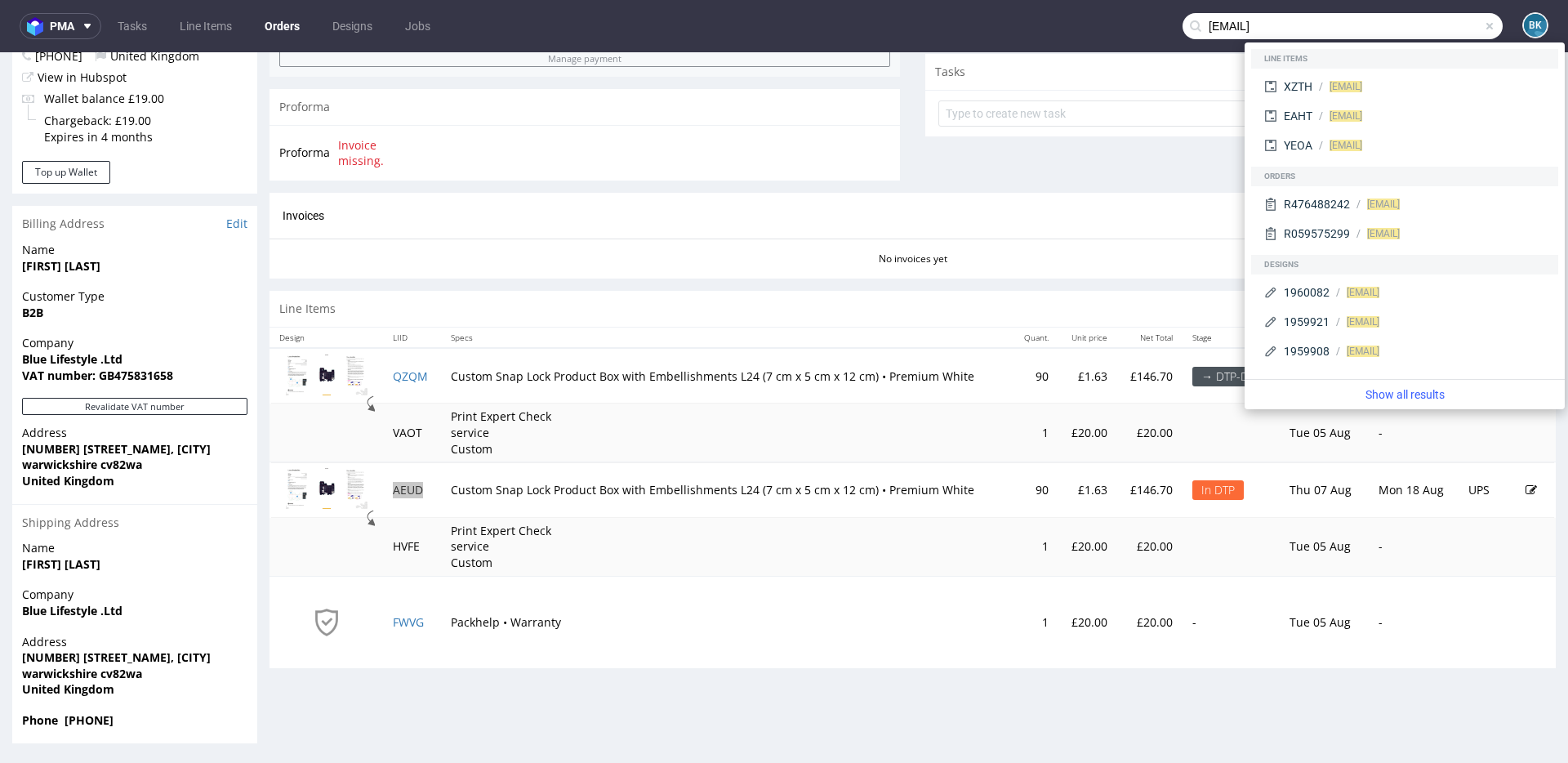 type on "kontakt@jakubbudaj.pl" 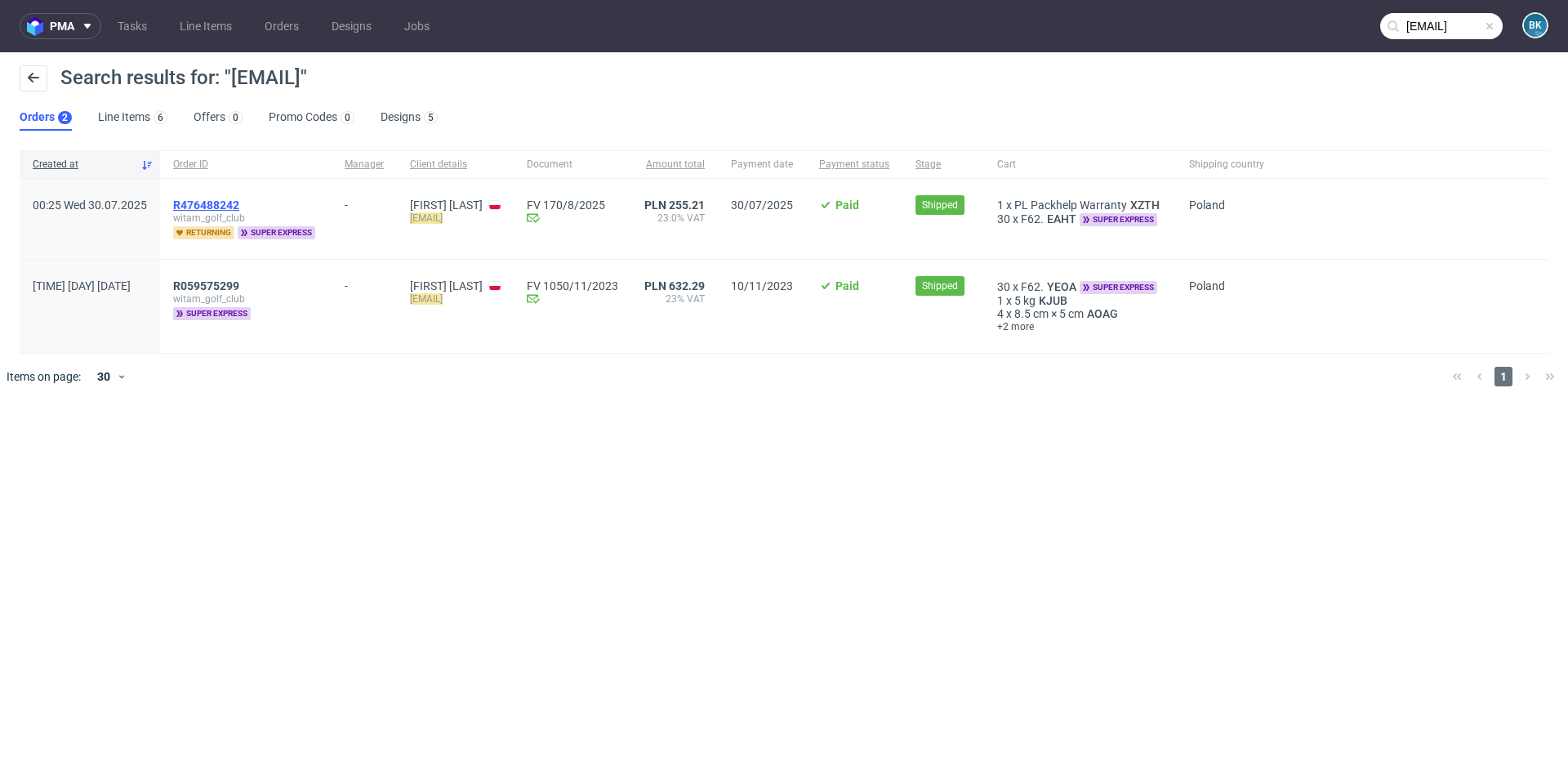 click on "R476488242" at bounding box center [206, 205] 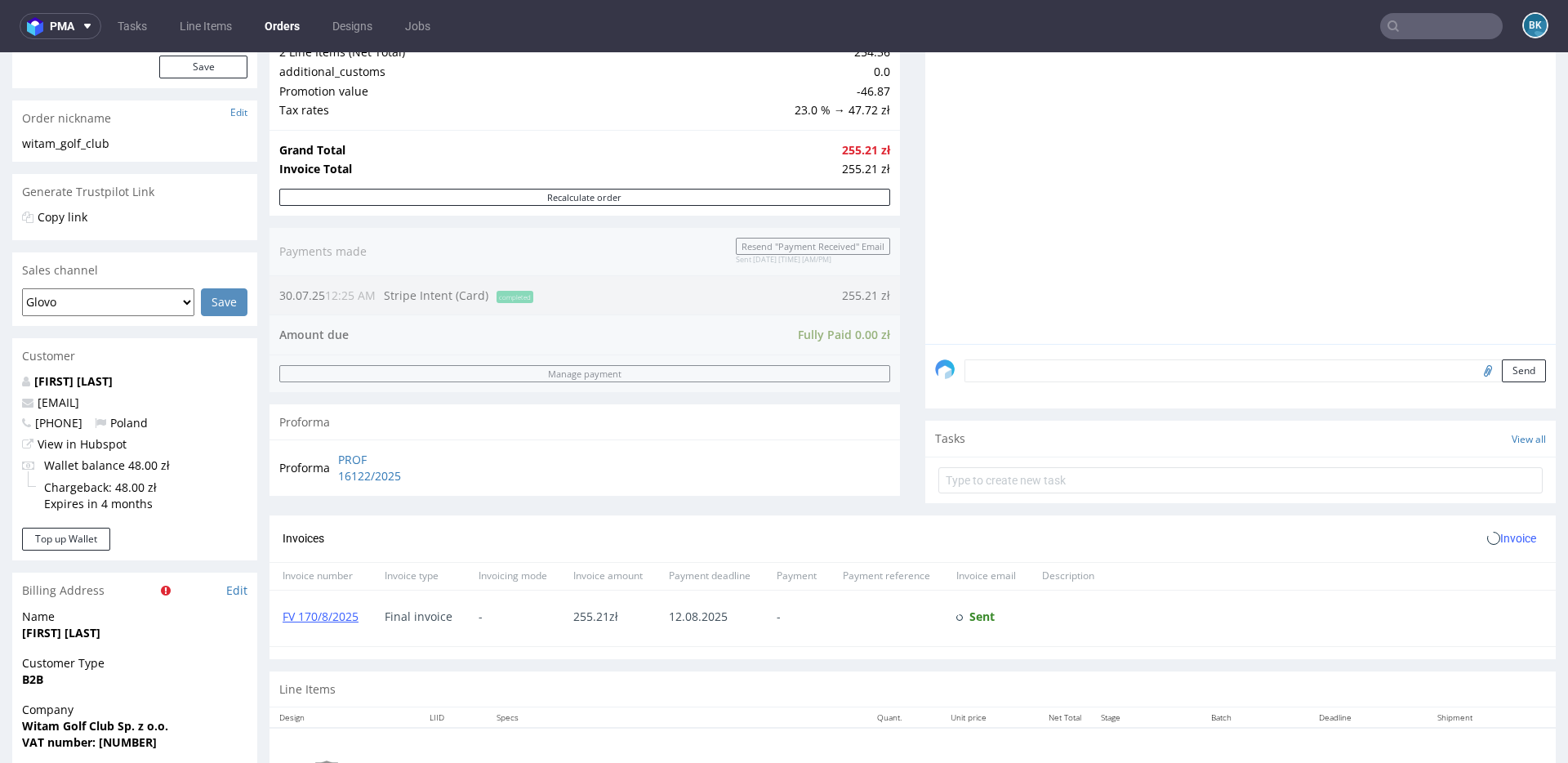 scroll, scrollTop: 666, scrollLeft: 0, axis: vertical 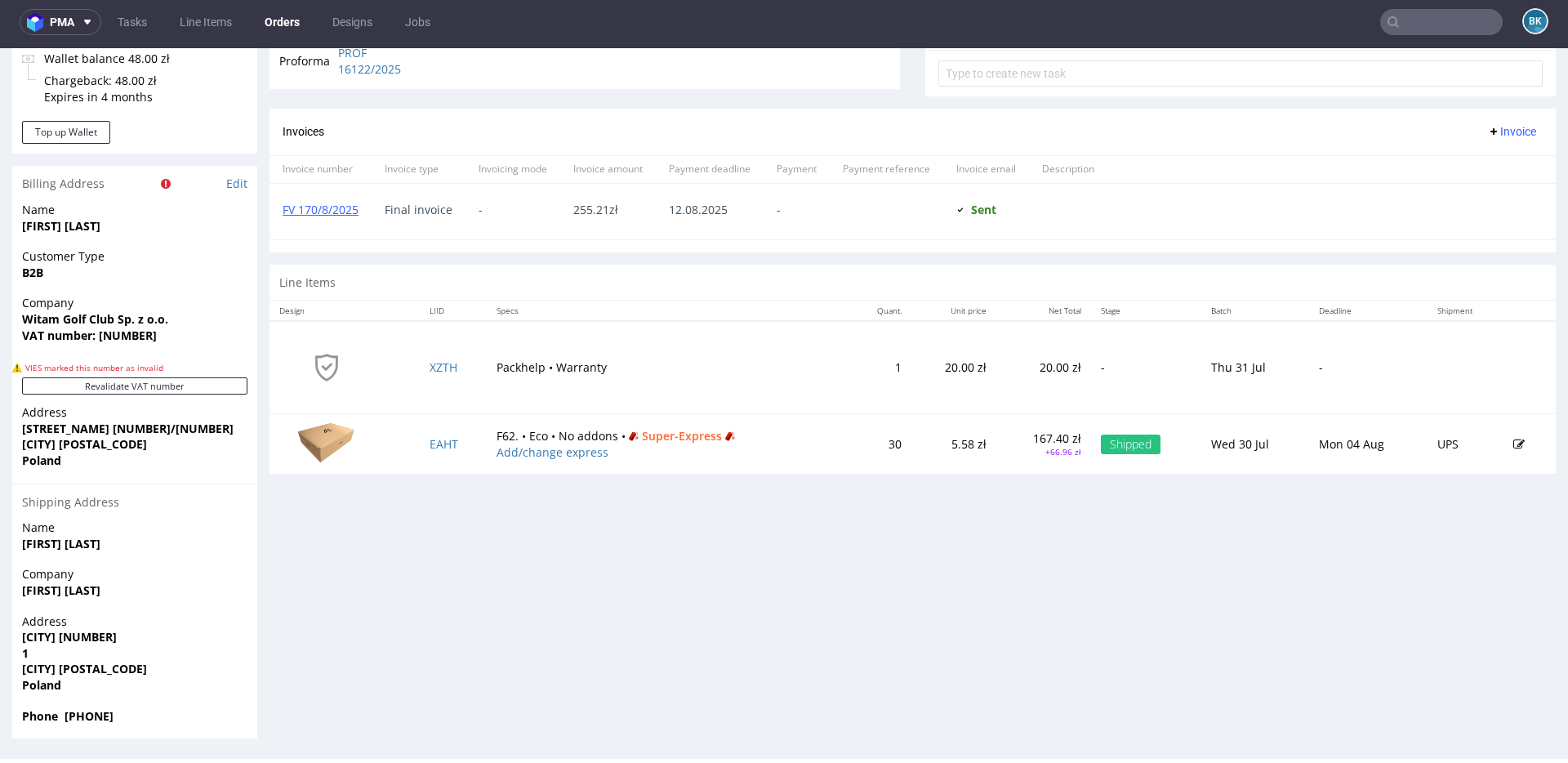 click at bounding box center [327, 442] 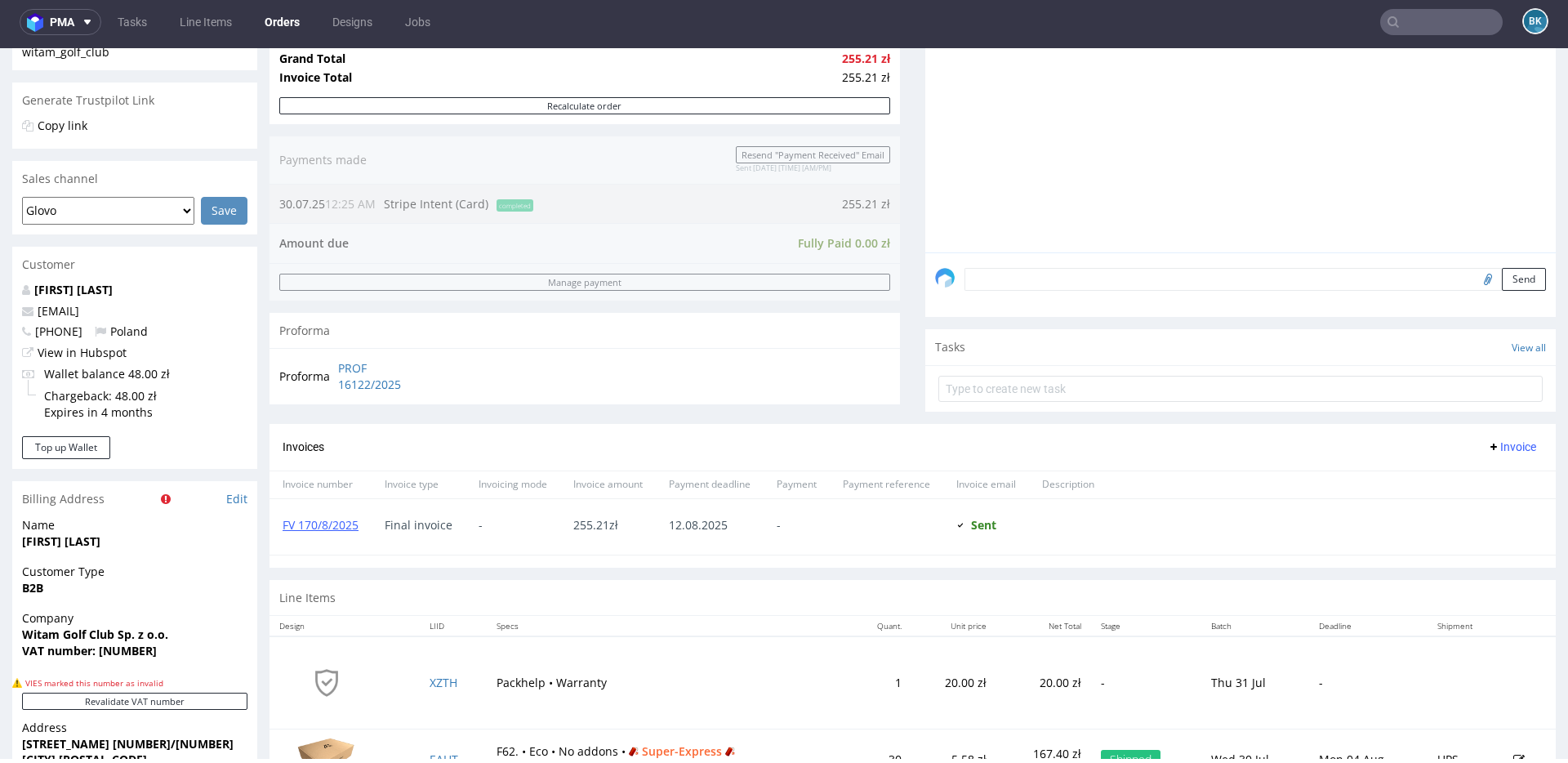 scroll, scrollTop: 666, scrollLeft: 0, axis: vertical 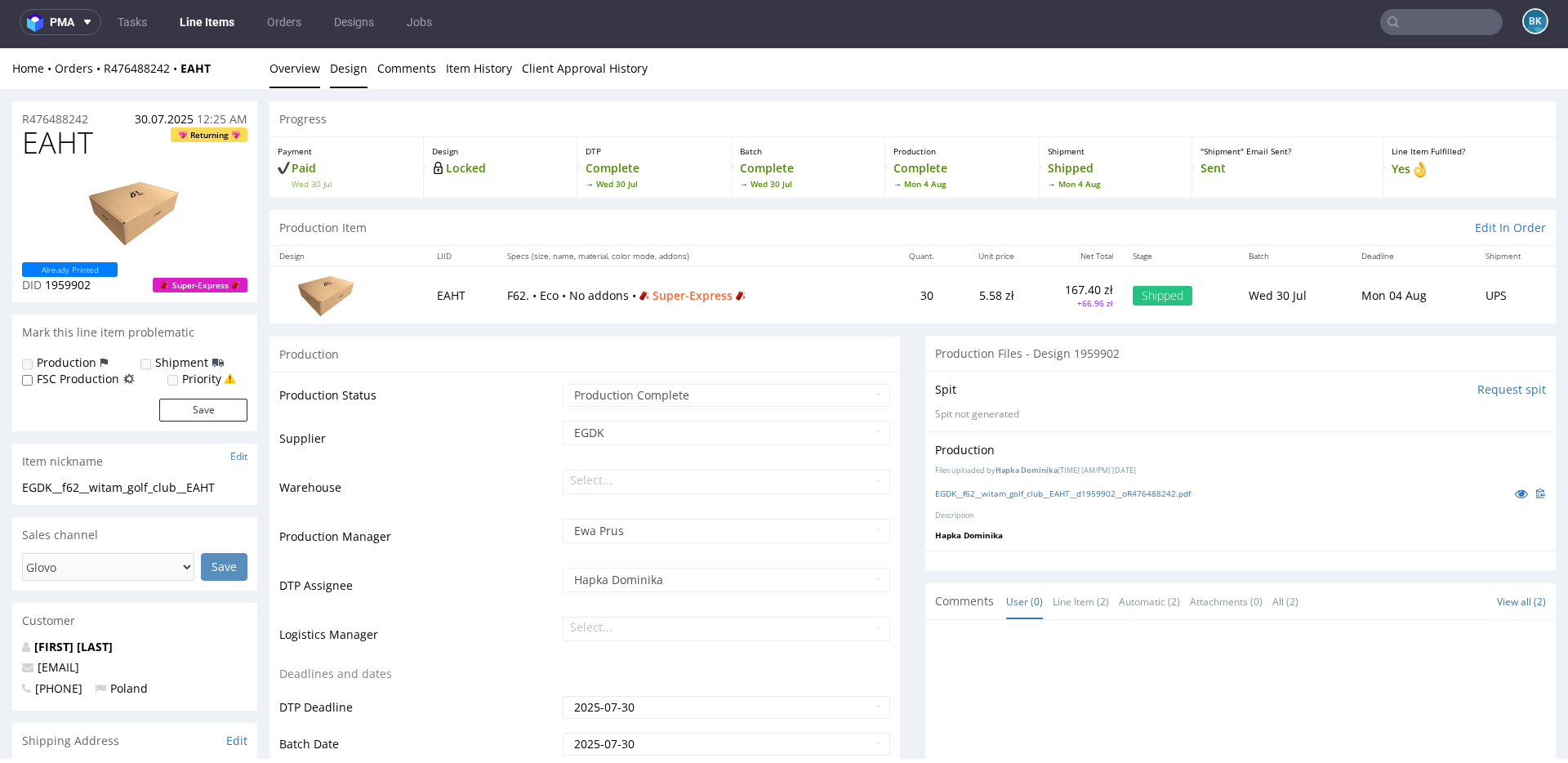 click on "Design" at bounding box center [349, 68] 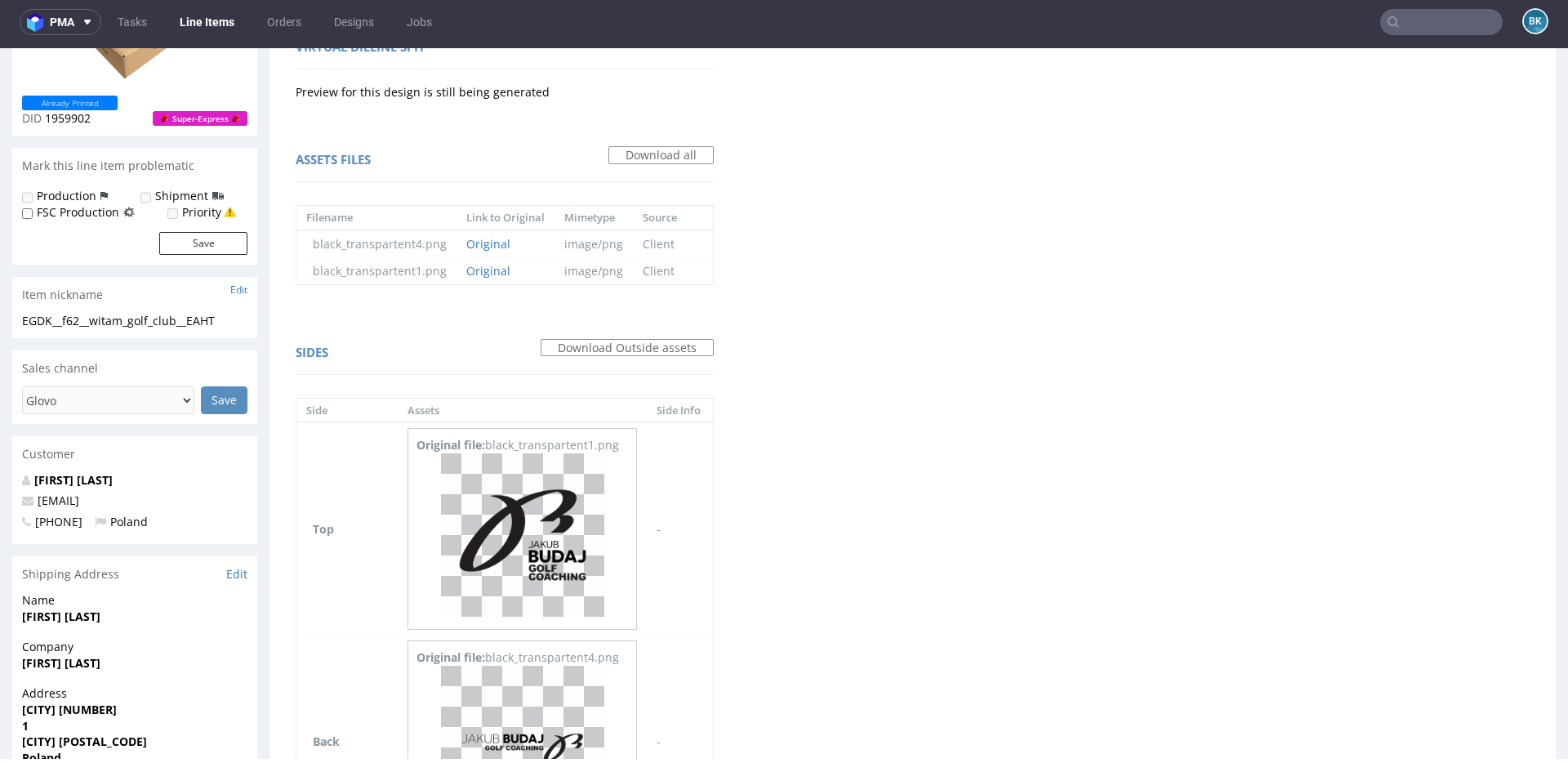 scroll, scrollTop: 0, scrollLeft: 0, axis: both 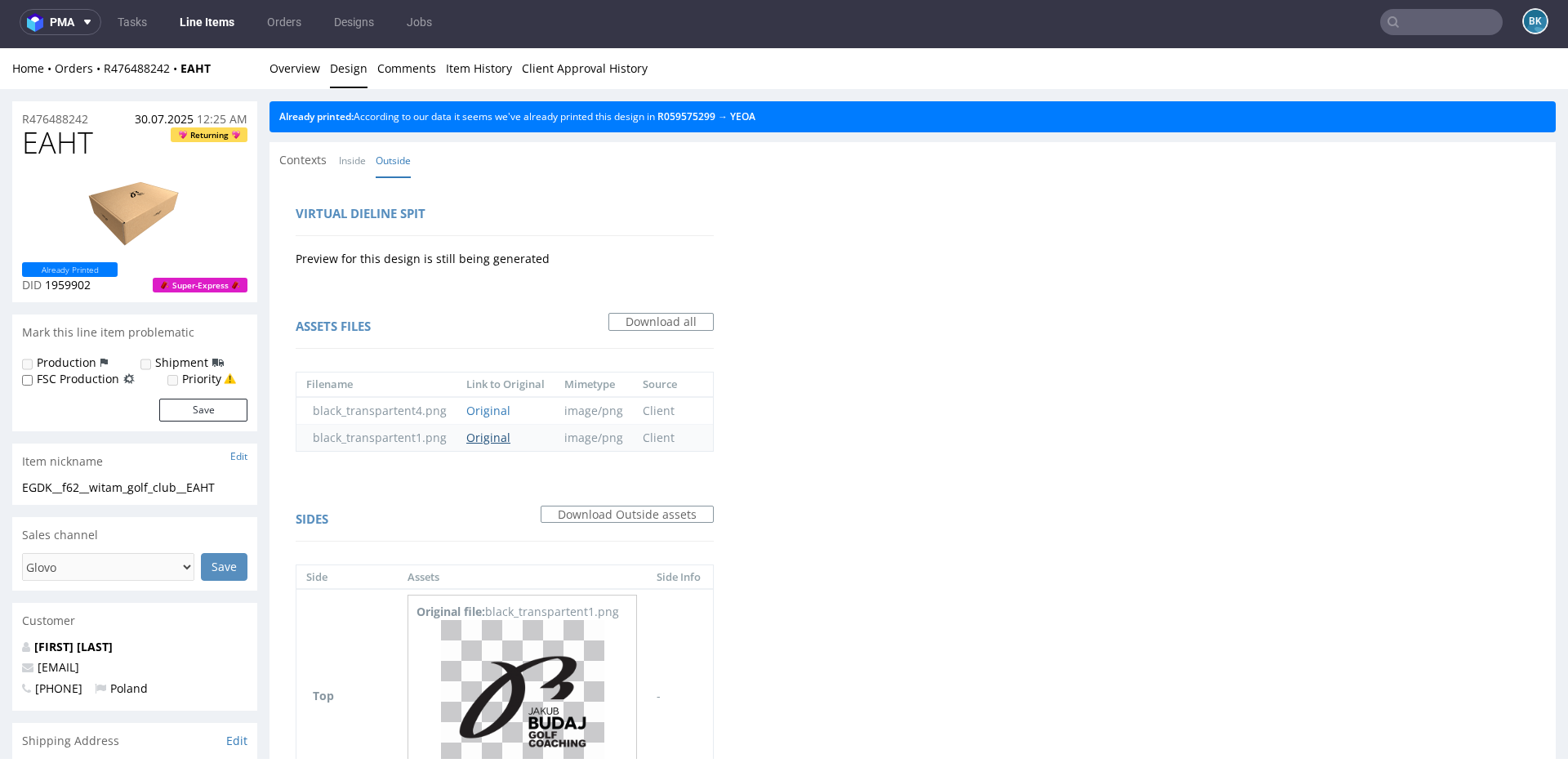 click on "Original" at bounding box center [488, 437] 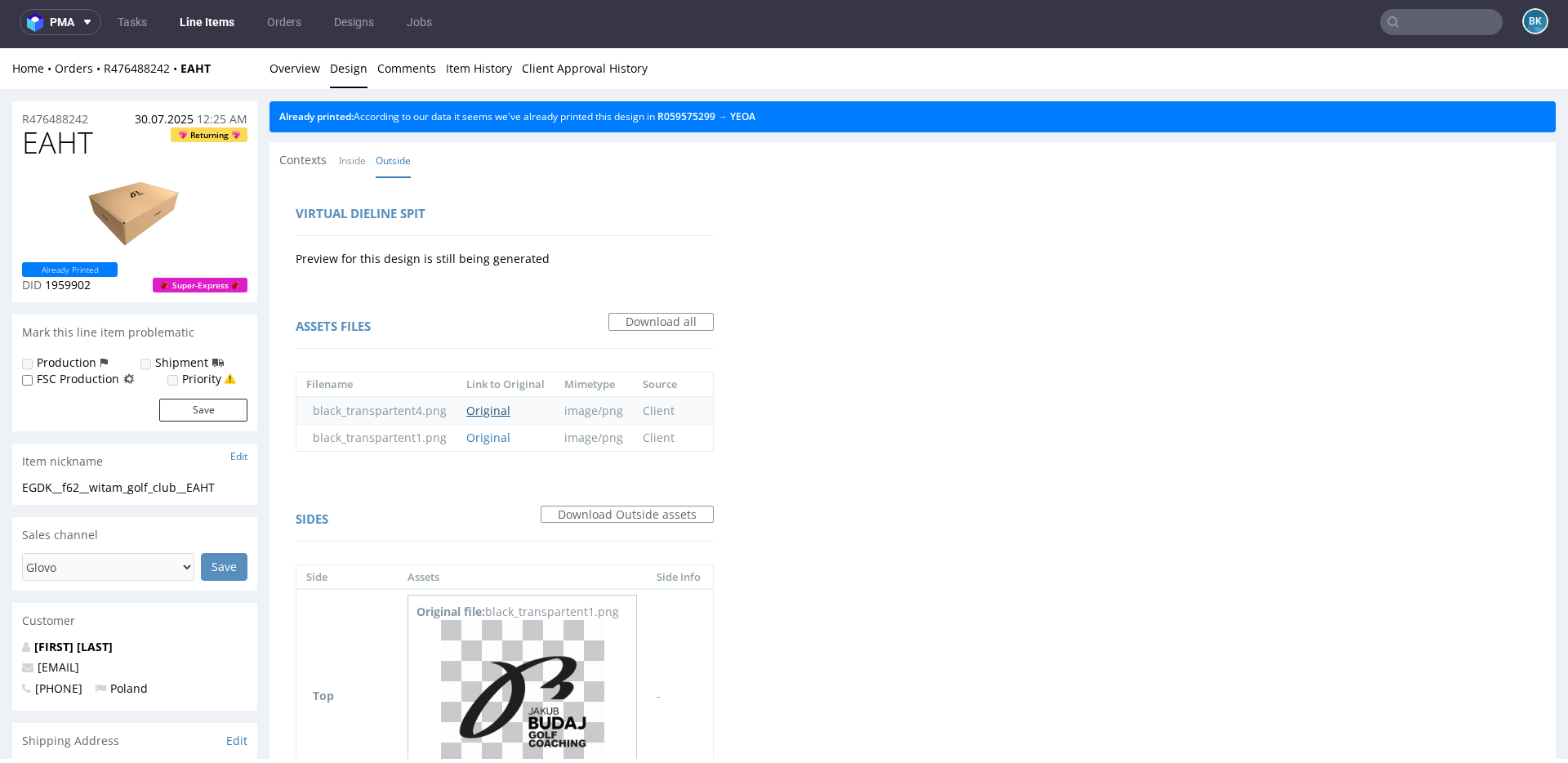 click on "Original" at bounding box center [488, 410] 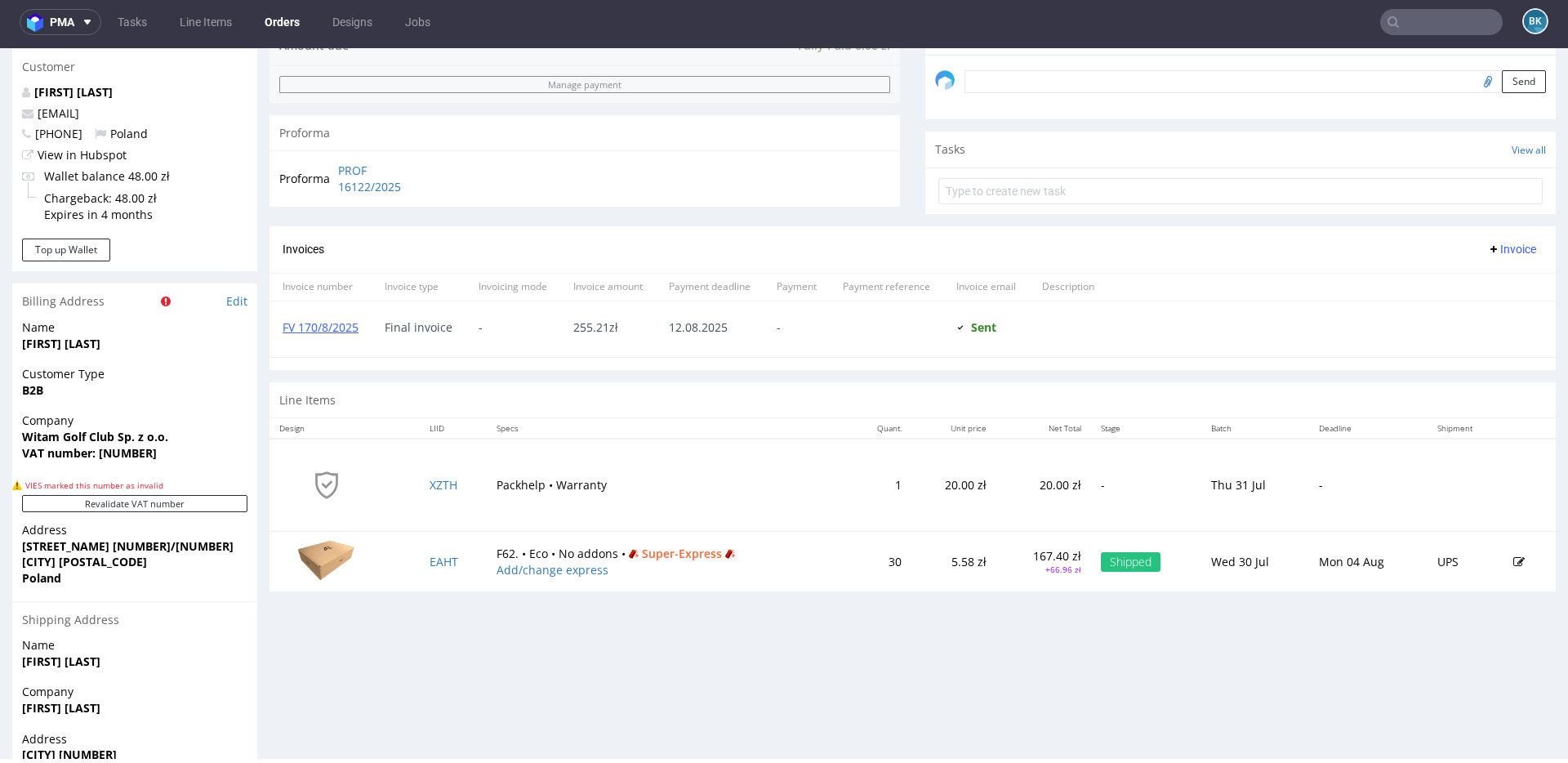 scroll, scrollTop: 0, scrollLeft: 0, axis: both 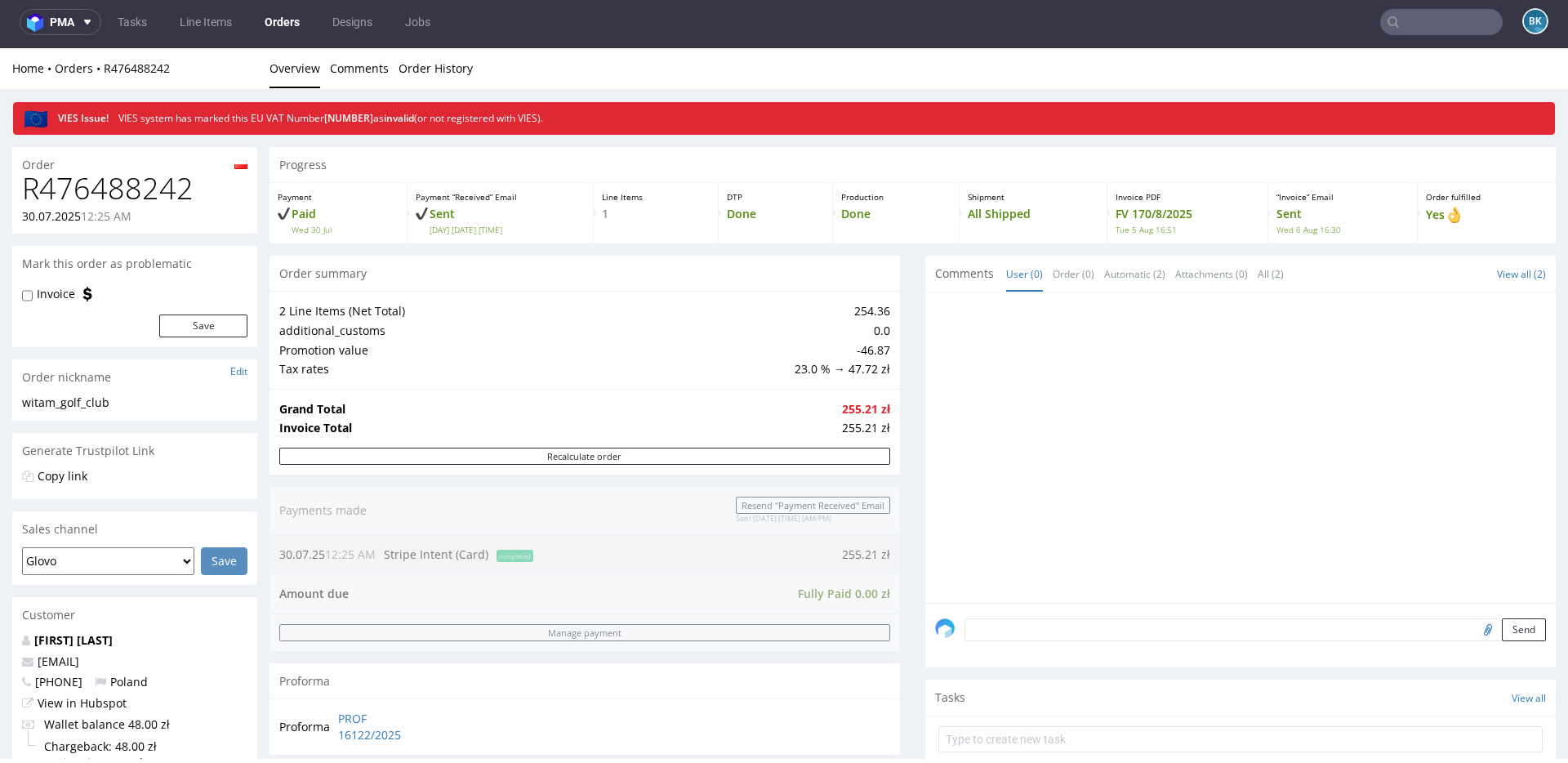 click on "R476488242" at bounding box center [135, 189] 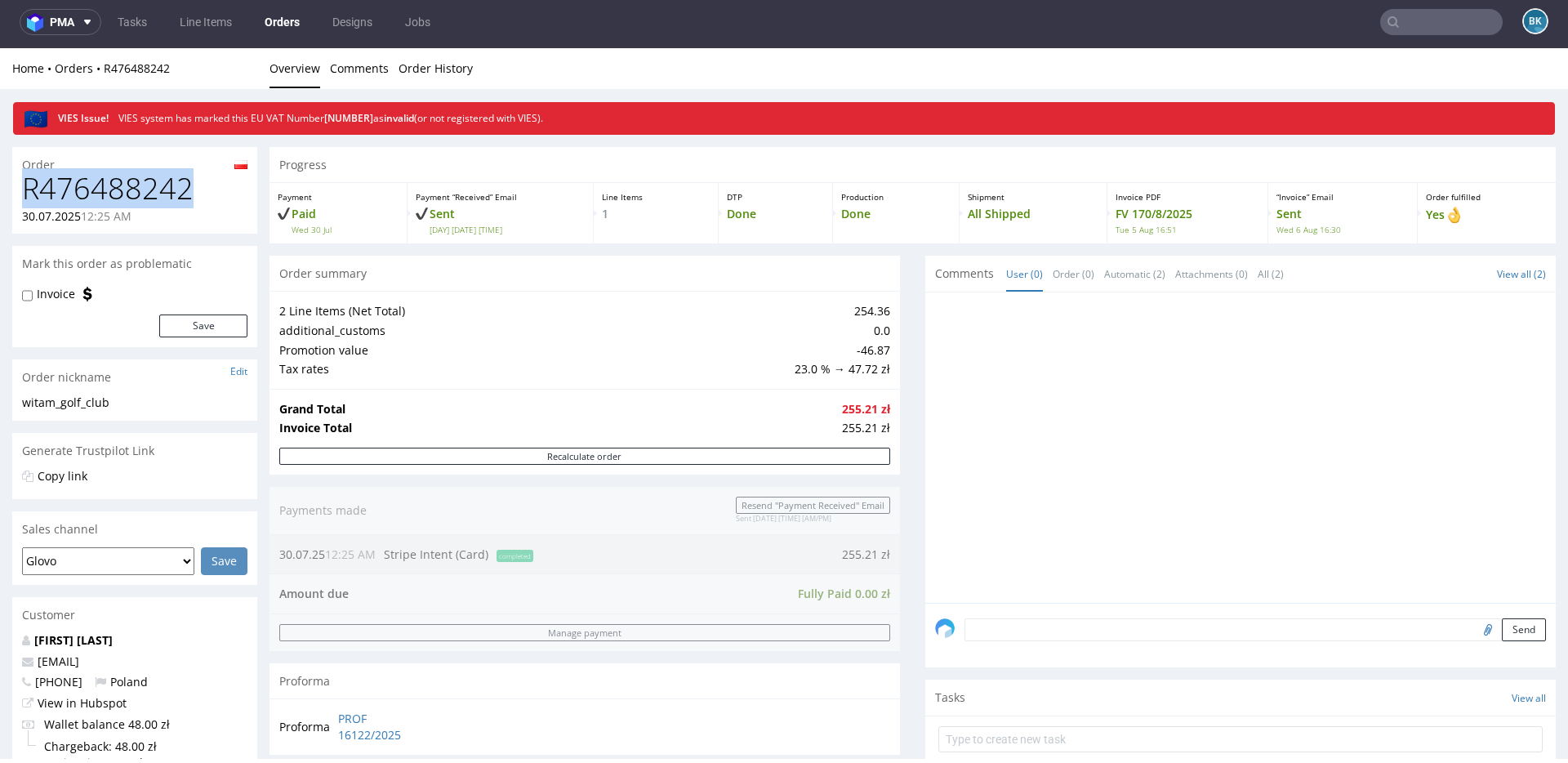 click on "R476488242" at bounding box center [135, 189] 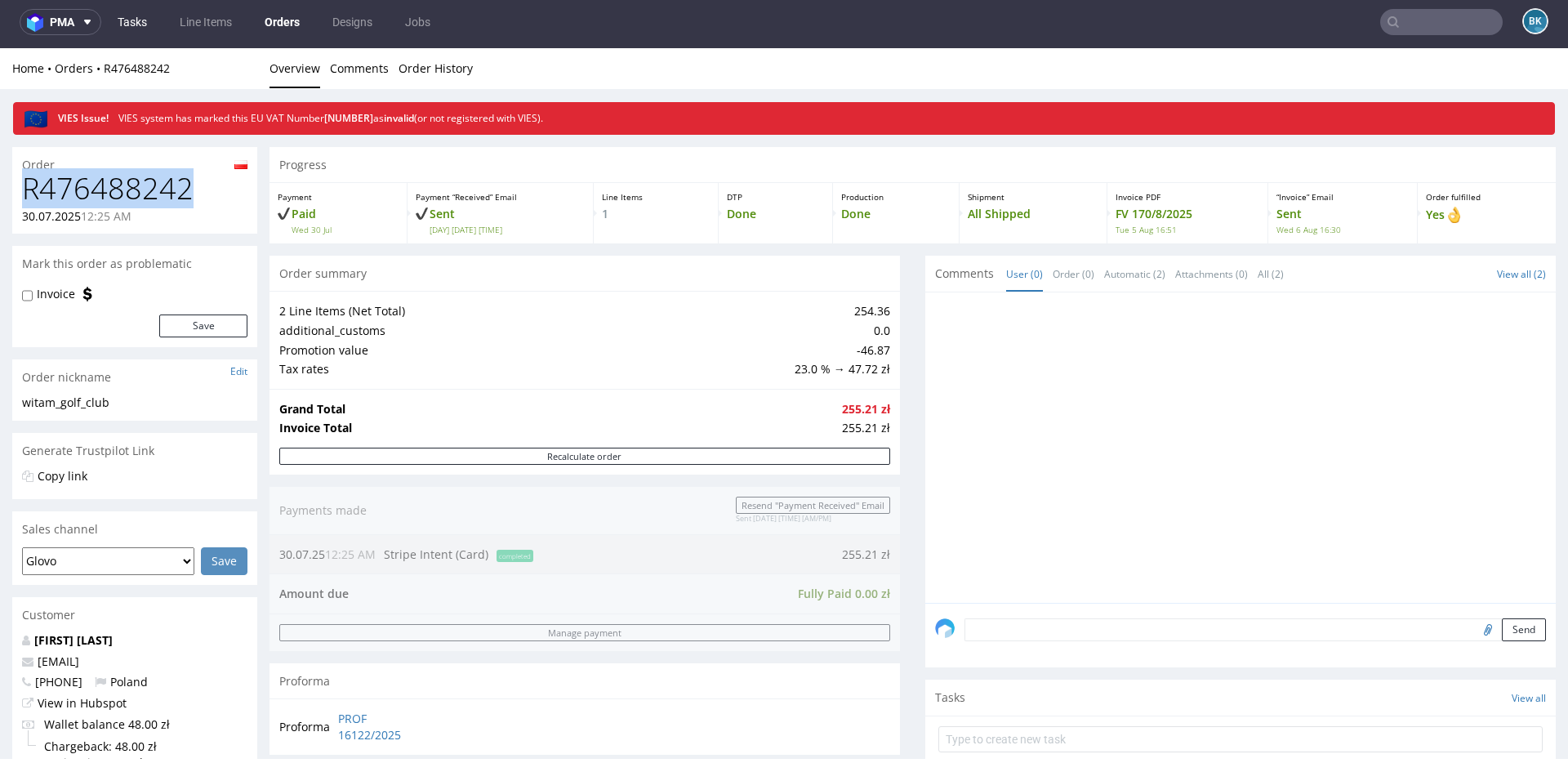 click on "Tasks" at bounding box center [132, 22] 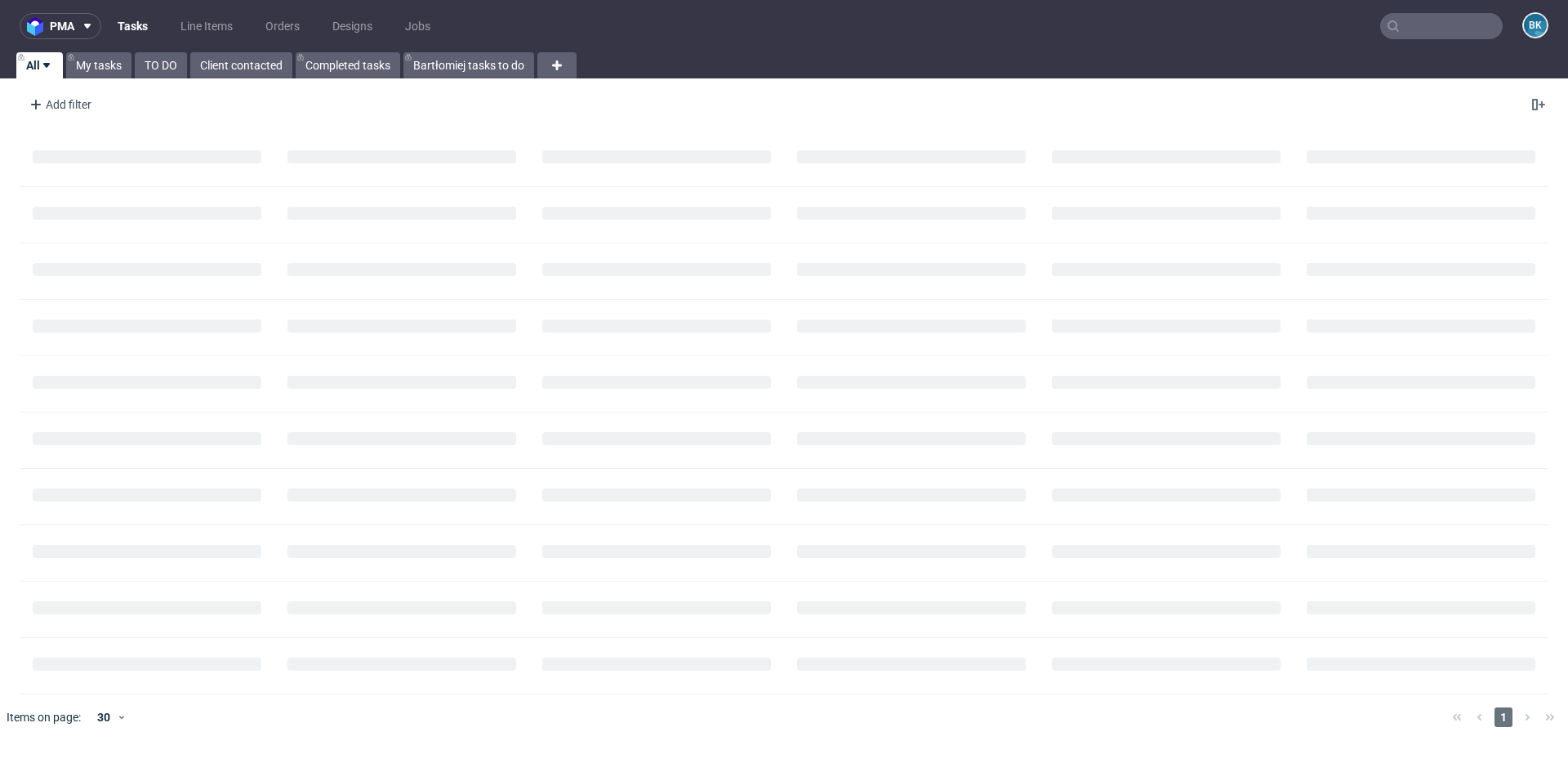 scroll, scrollTop: 0, scrollLeft: 0, axis: both 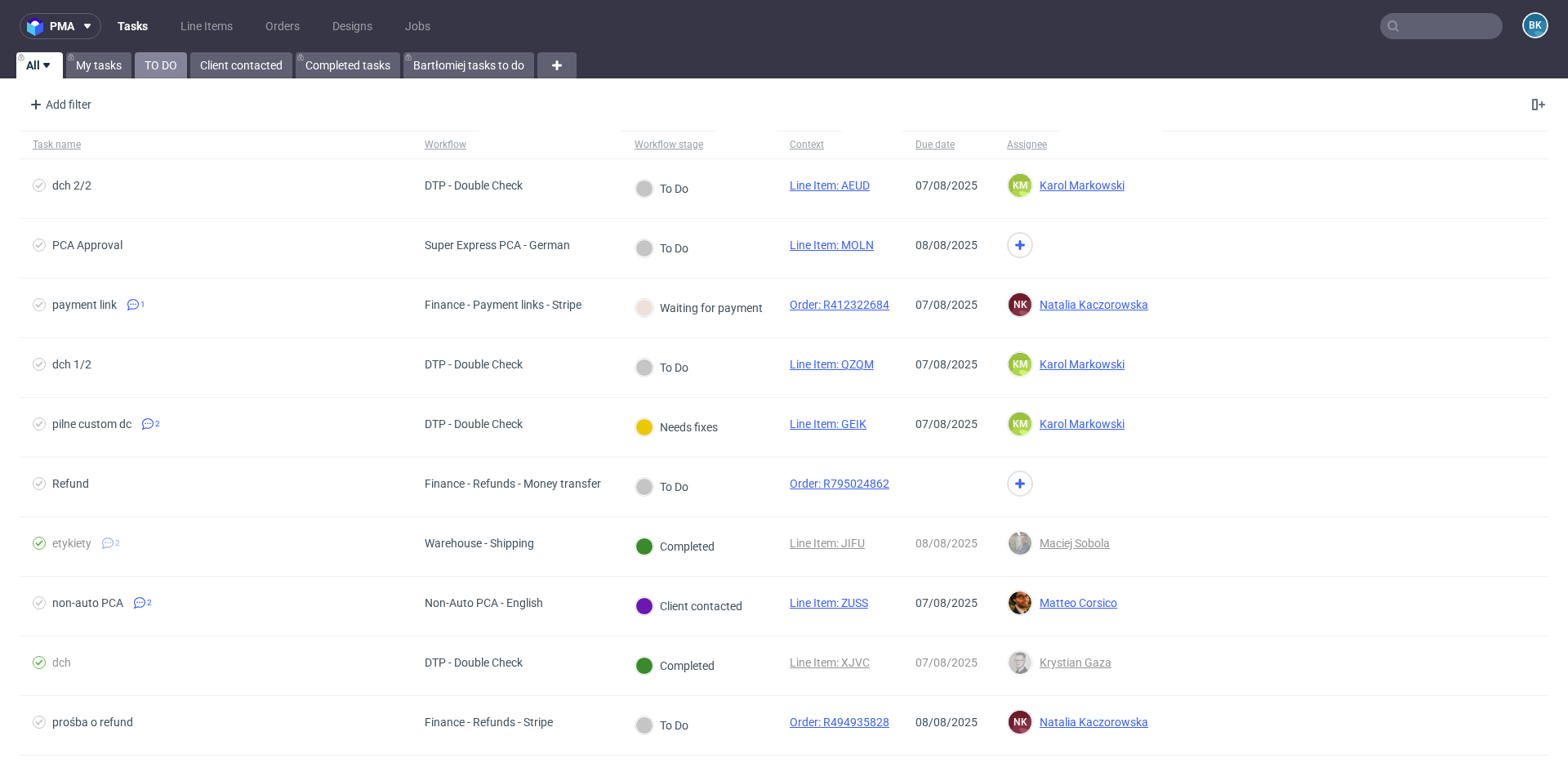 click on "TO DO" at bounding box center [161, 65] 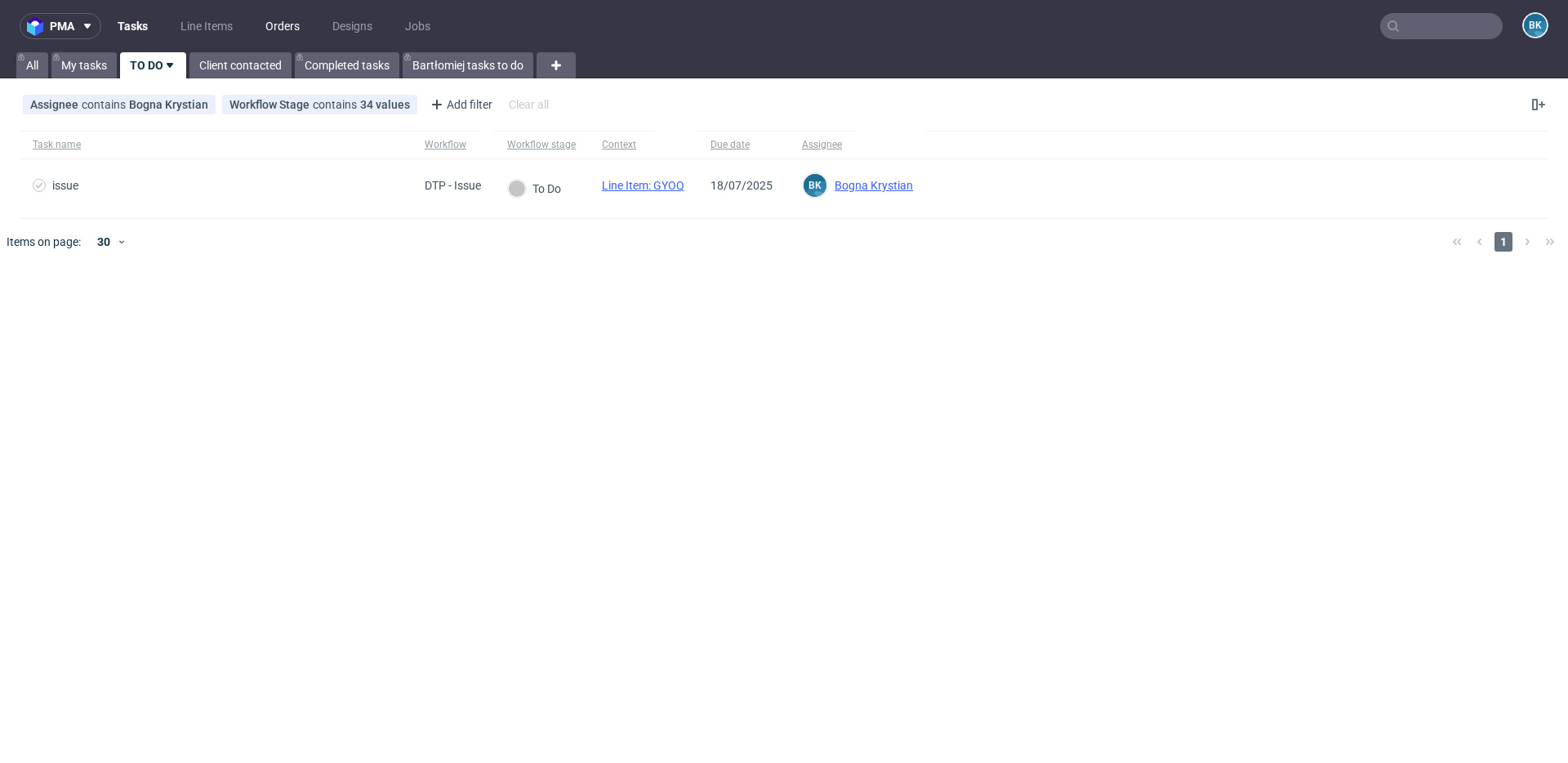 click on "Orders" at bounding box center [283, 26] 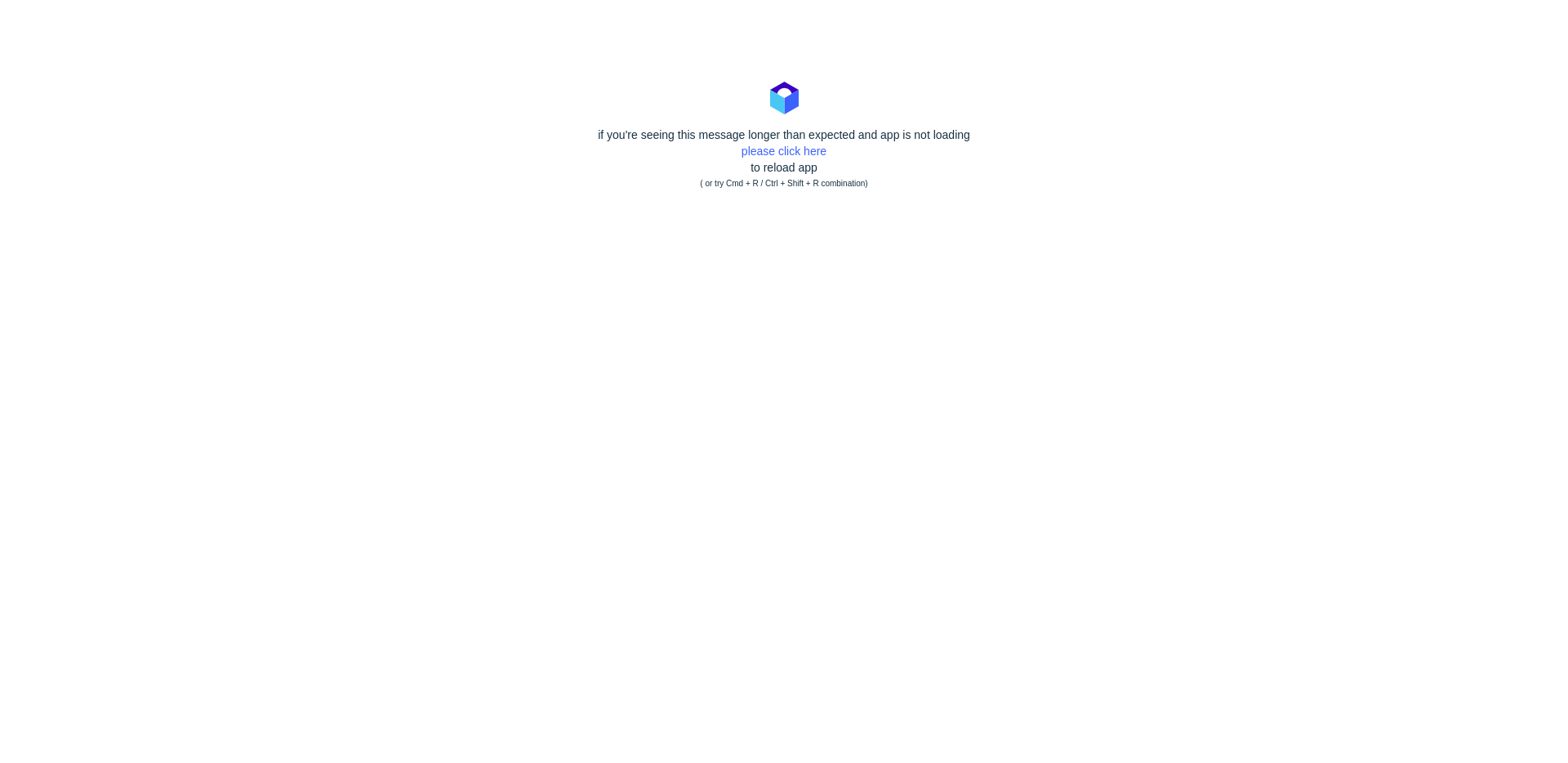 scroll, scrollTop: 0, scrollLeft: 0, axis: both 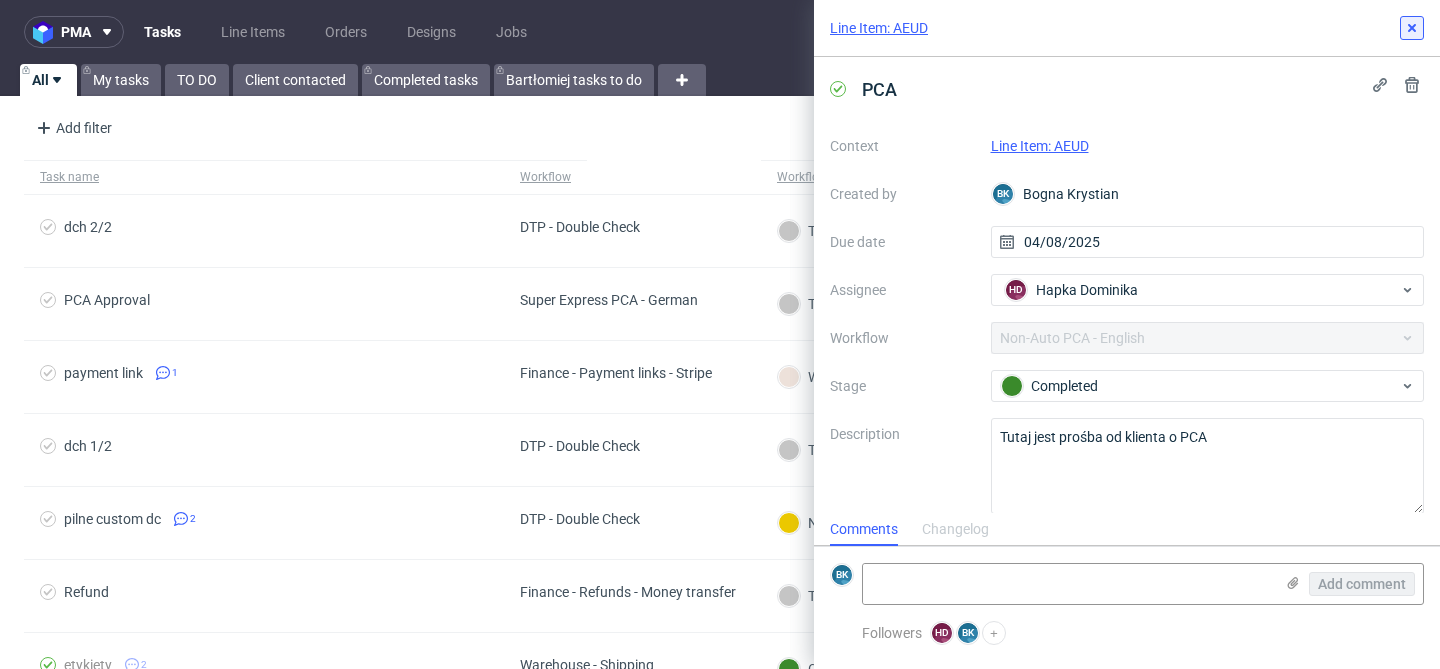click 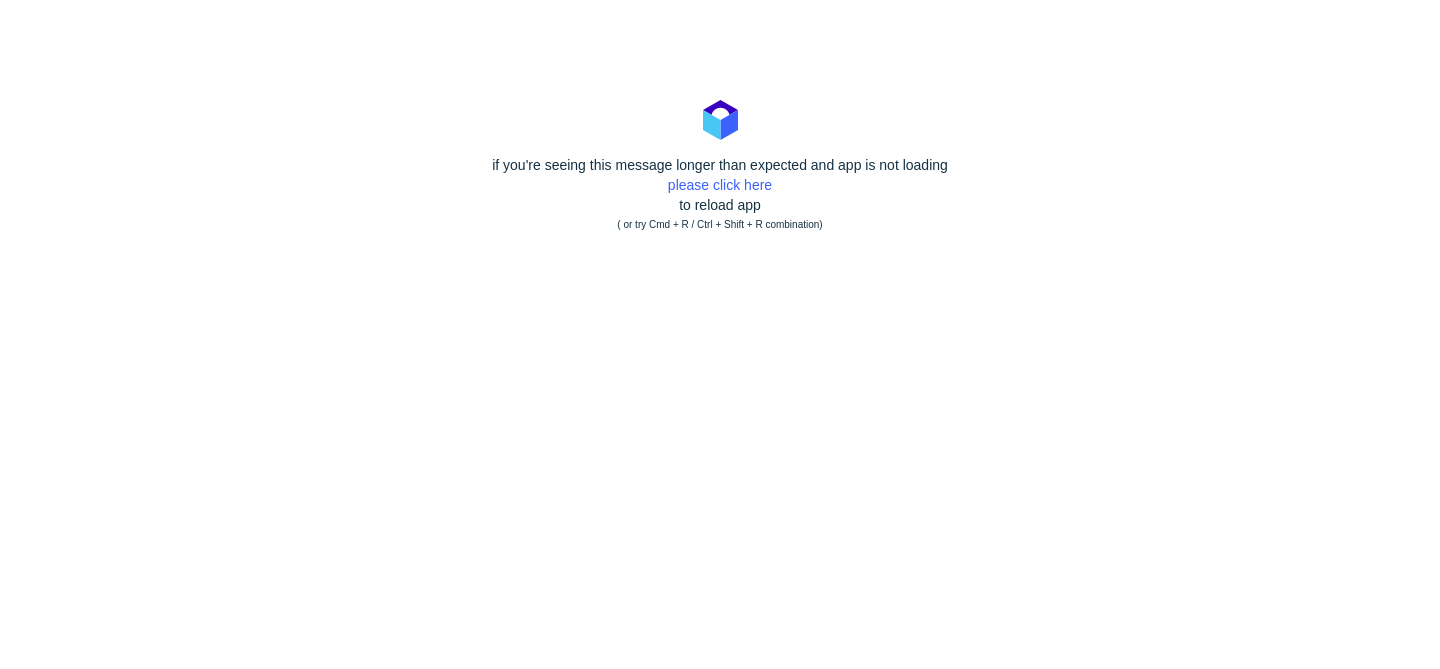 scroll, scrollTop: 0, scrollLeft: 0, axis: both 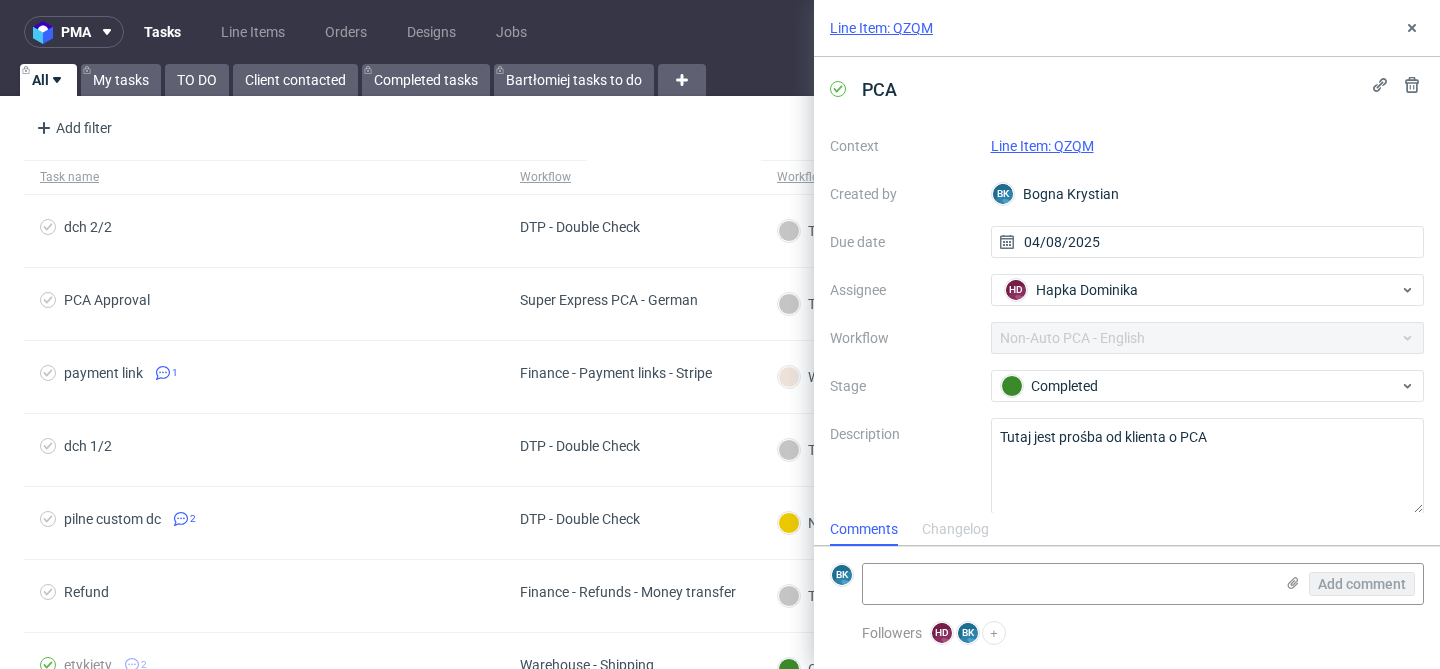 click on "Line Item: QZQM" at bounding box center [1042, 146] 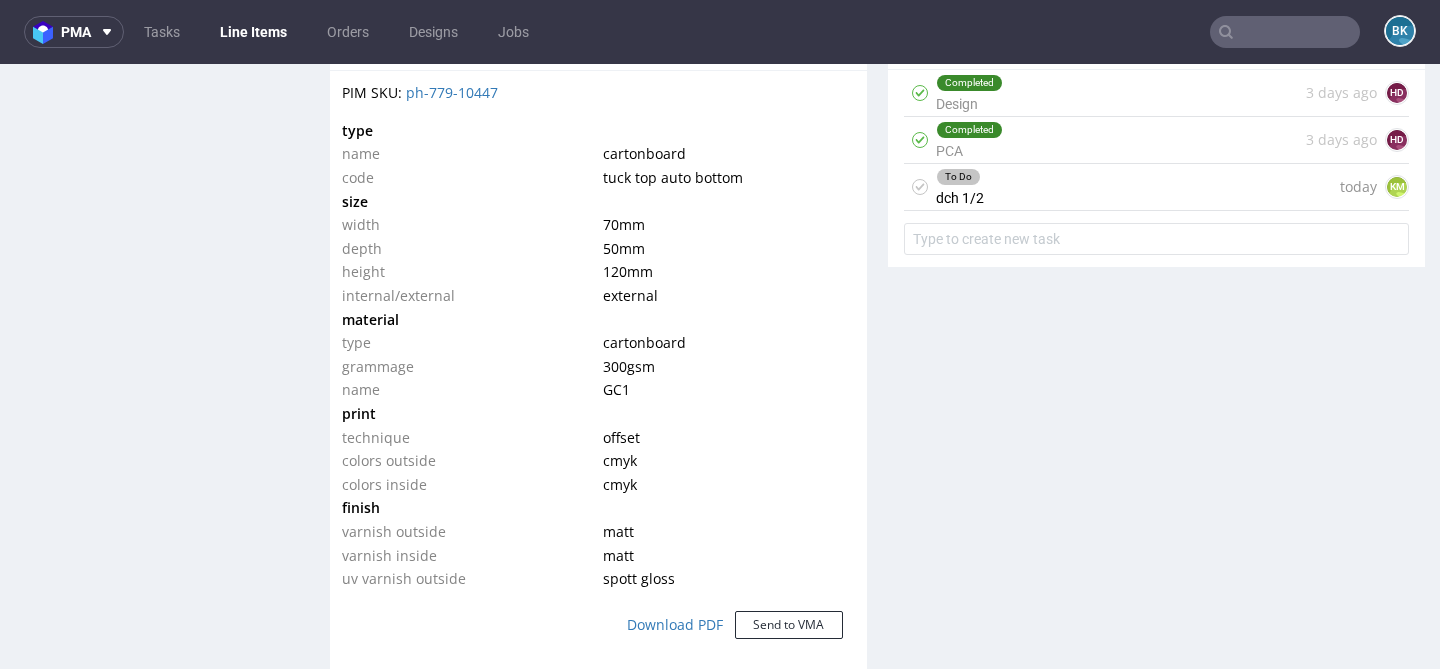 scroll, scrollTop: 1519, scrollLeft: 0, axis: vertical 